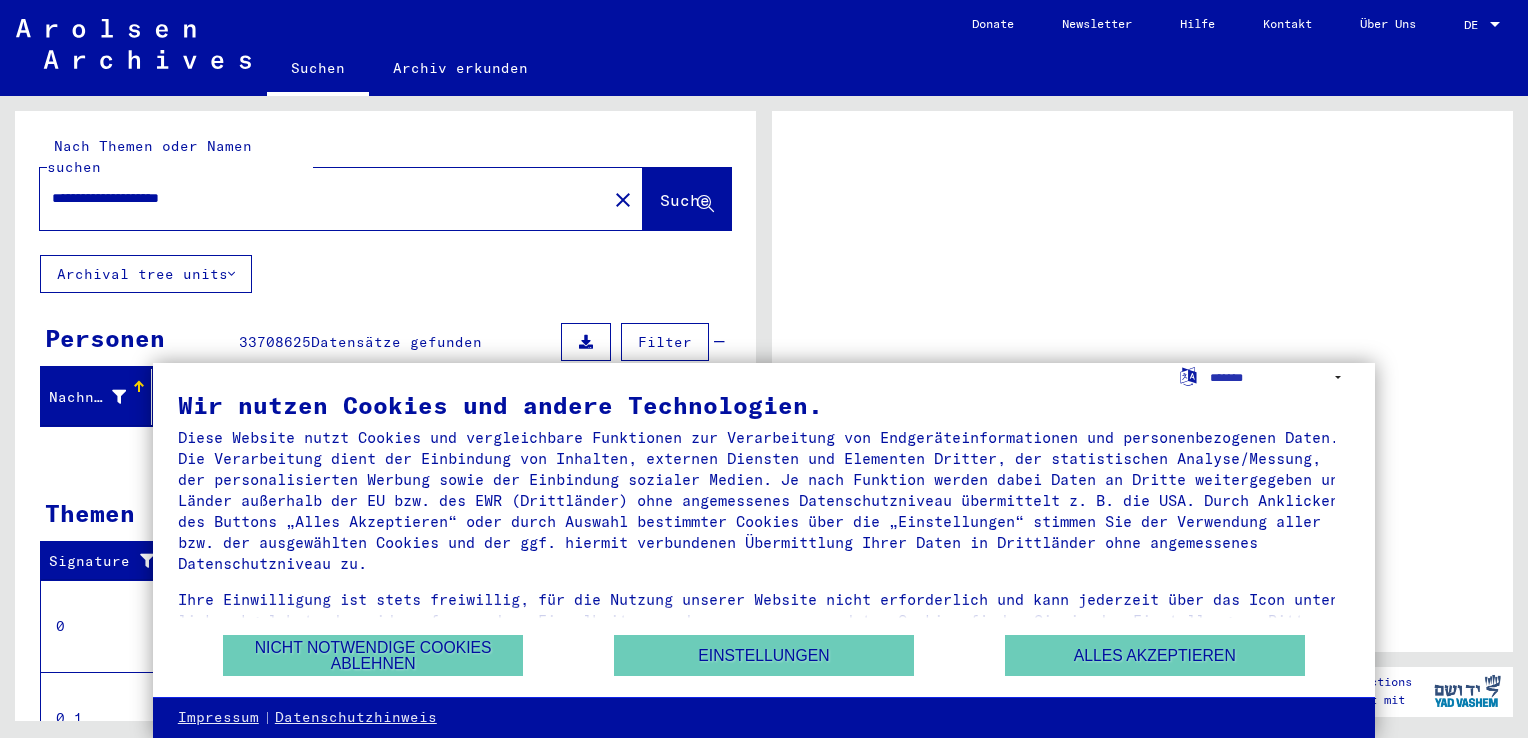 scroll, scrollTop: 0, scrollLeft: 0, axis: both 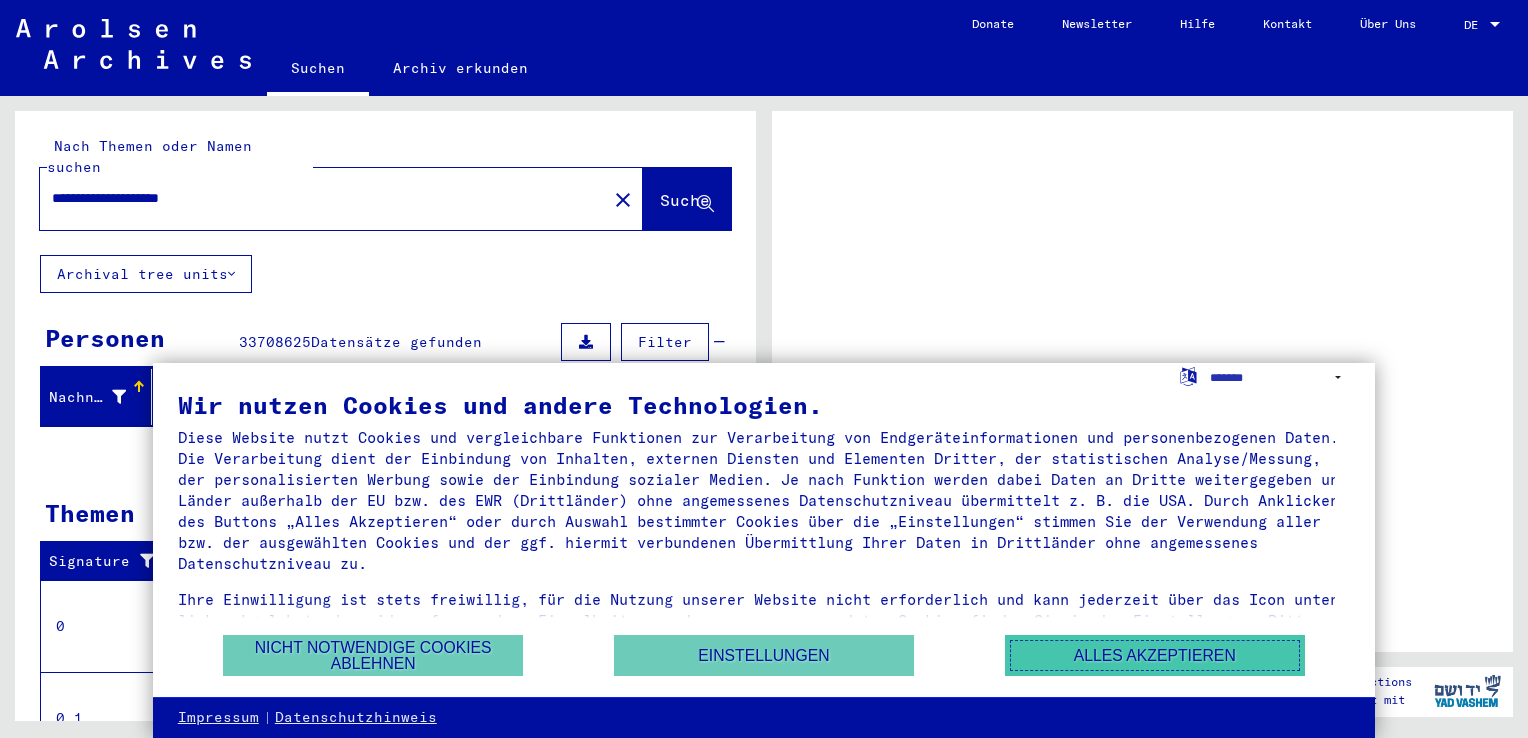 click on "Alles akzeptieren" at bounding box center [1155, 655] 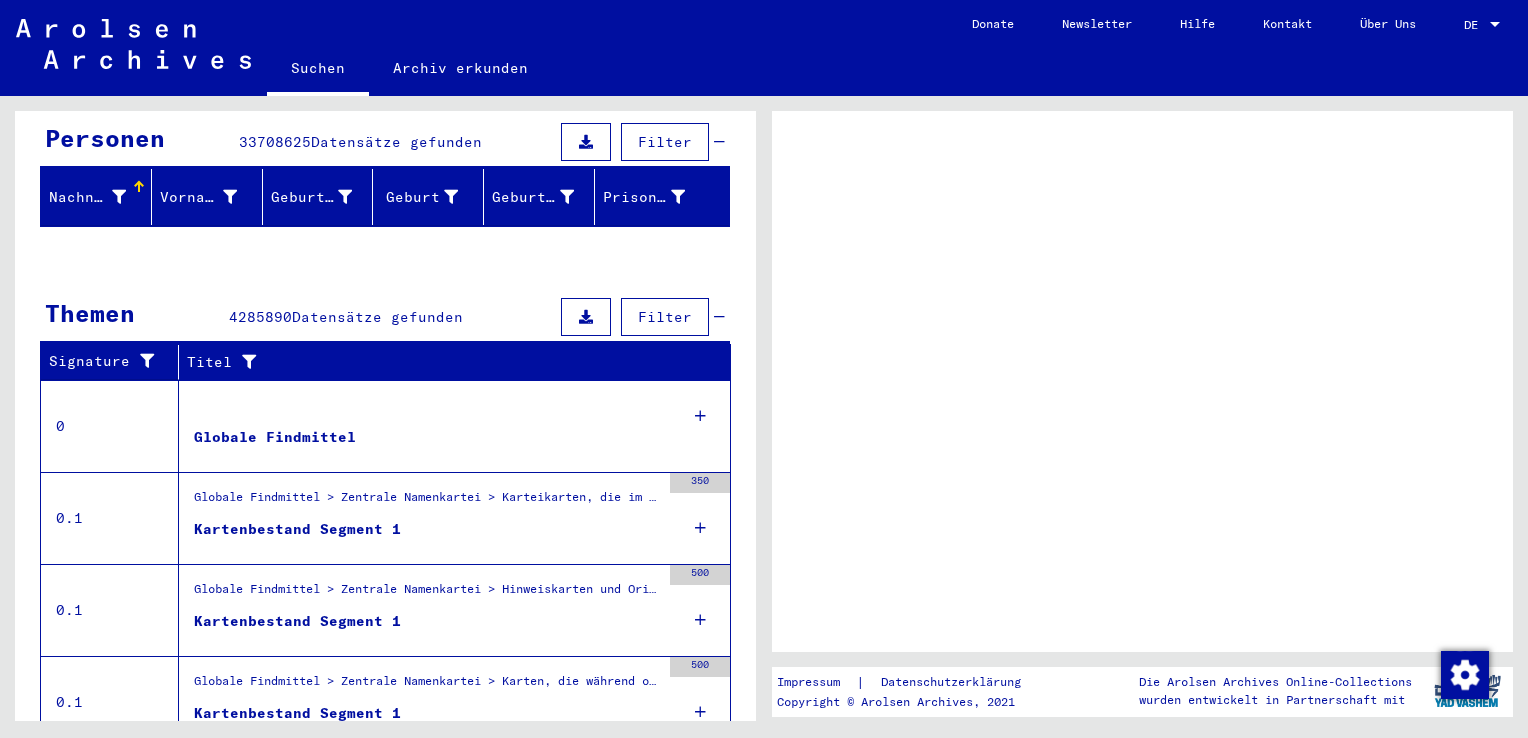 scroll, scrollTop: 0, scrollLeft: 0, axis: both 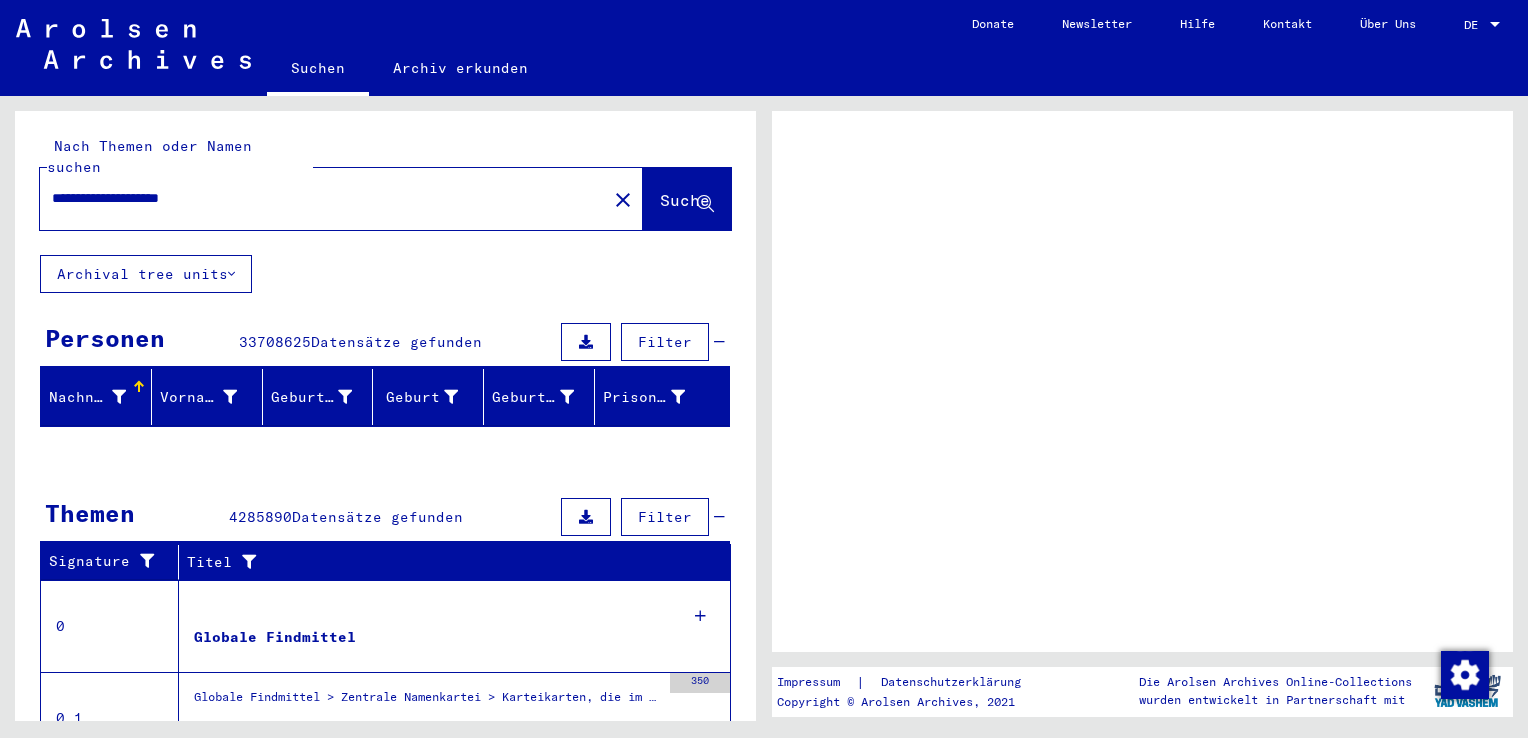 click on "Suche" 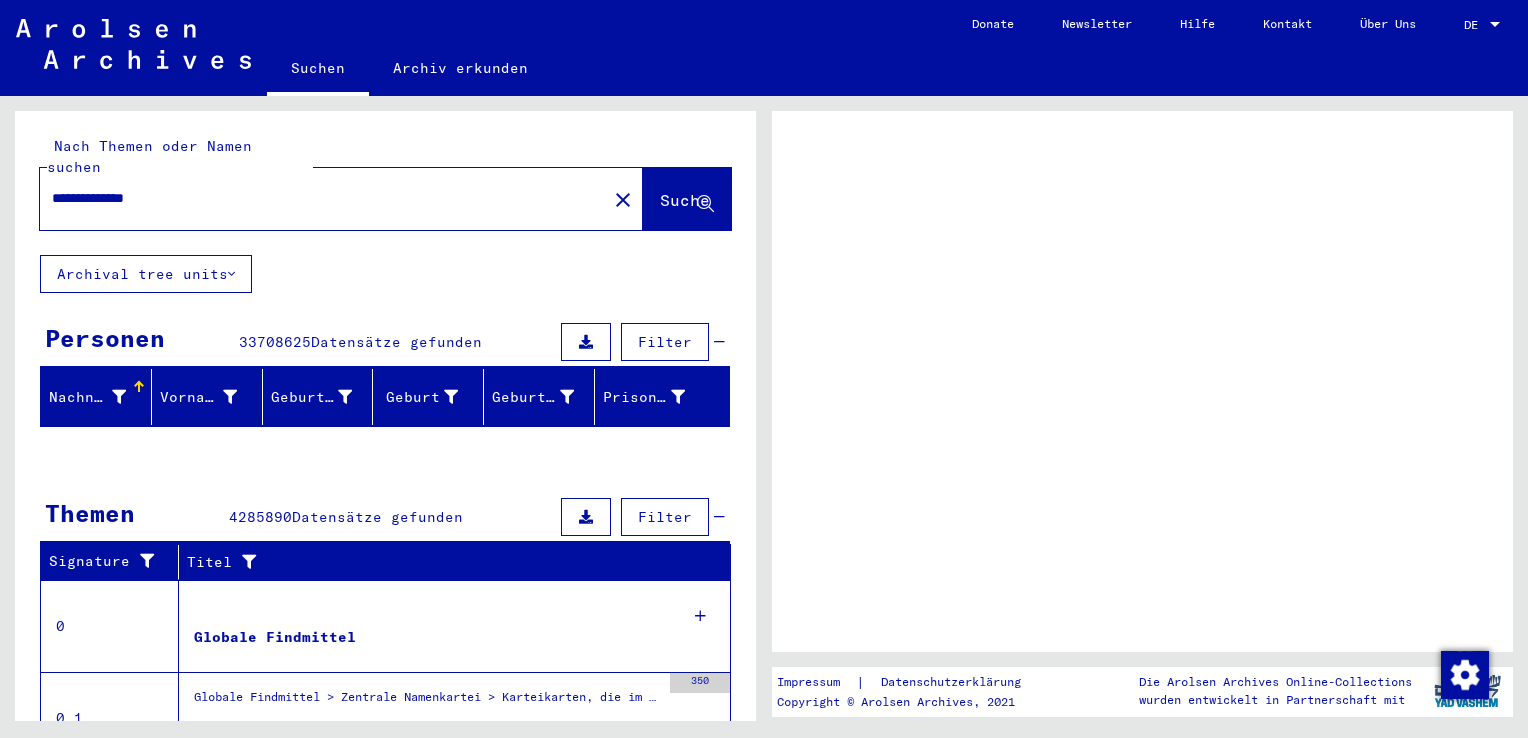 click on "Suche" 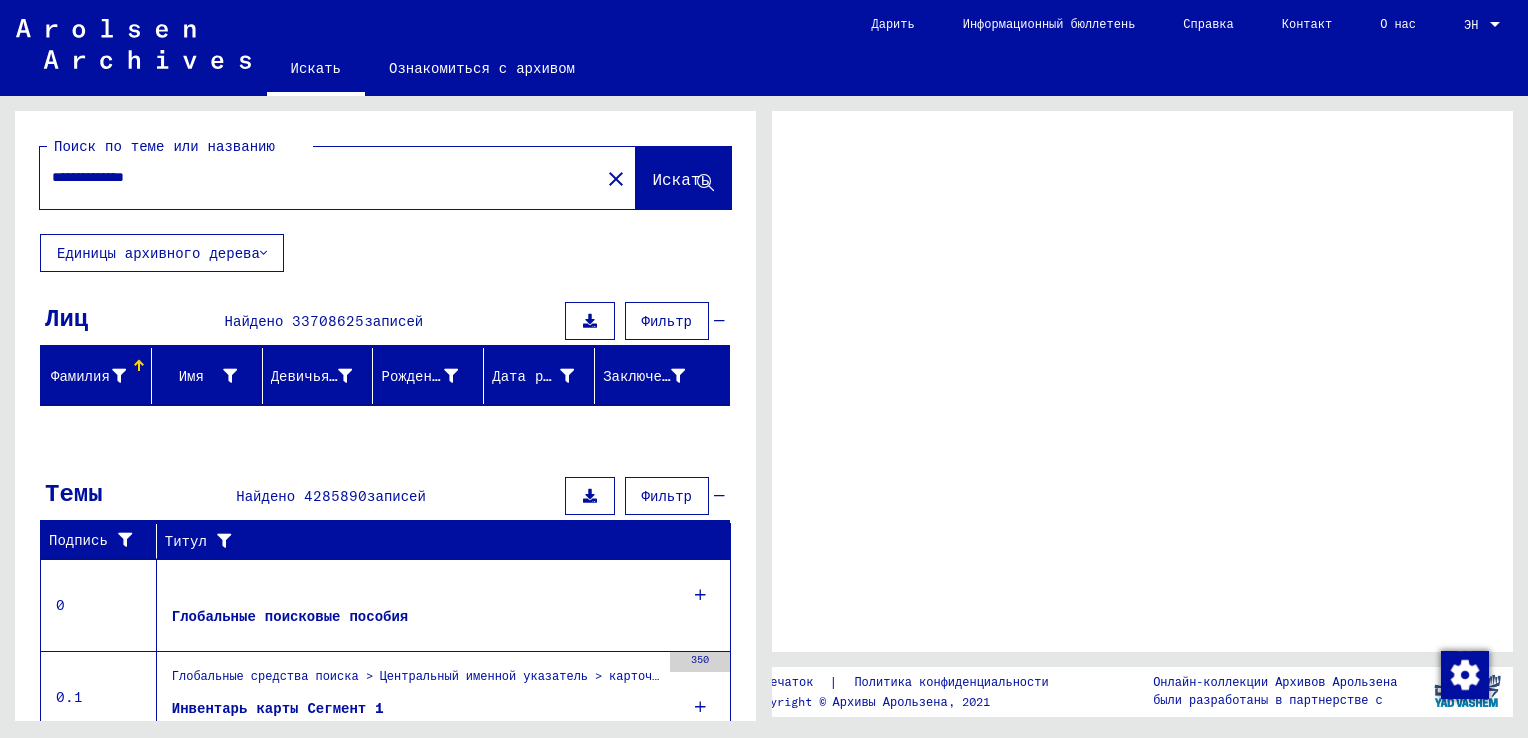 click on "**********" at bounding box center (320, 177) 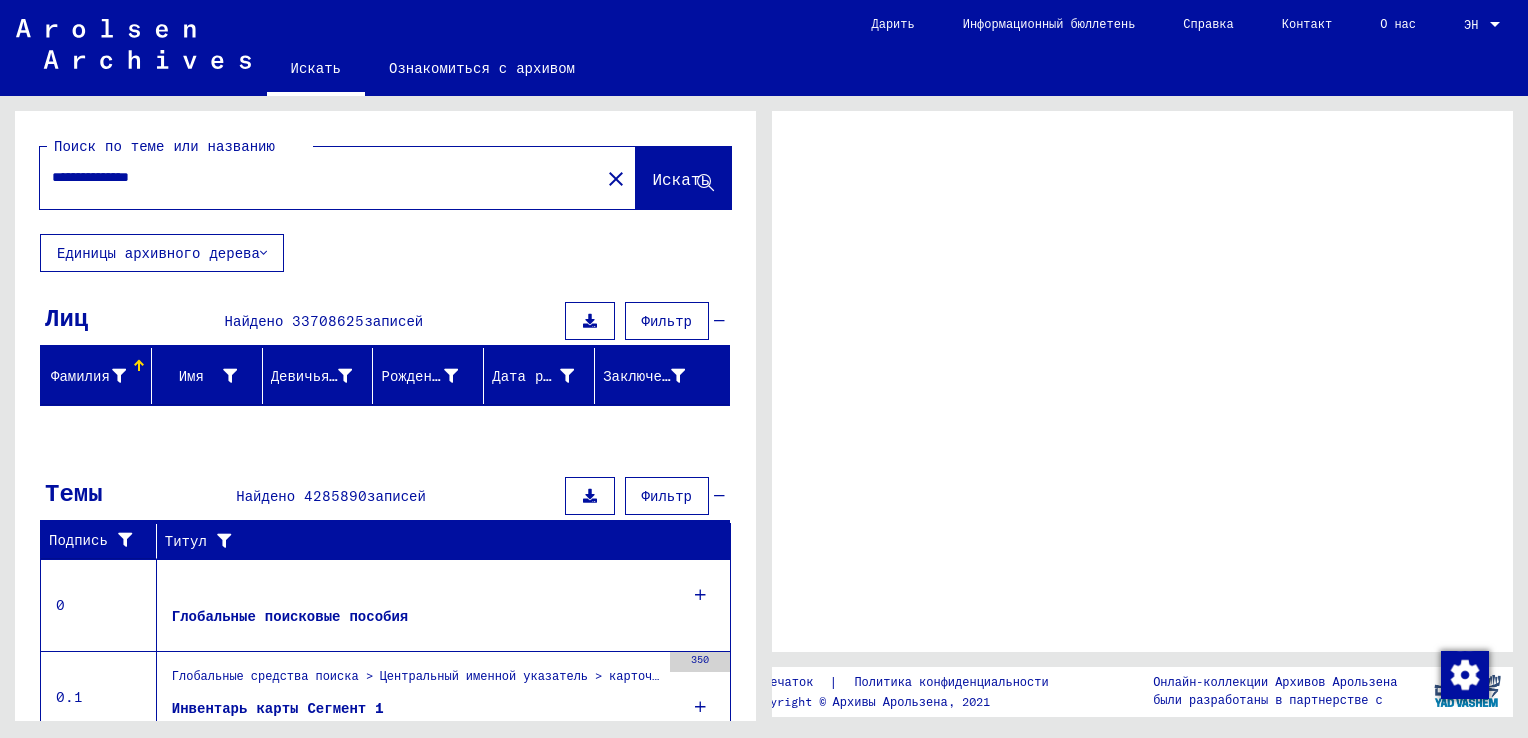 type on "**********" 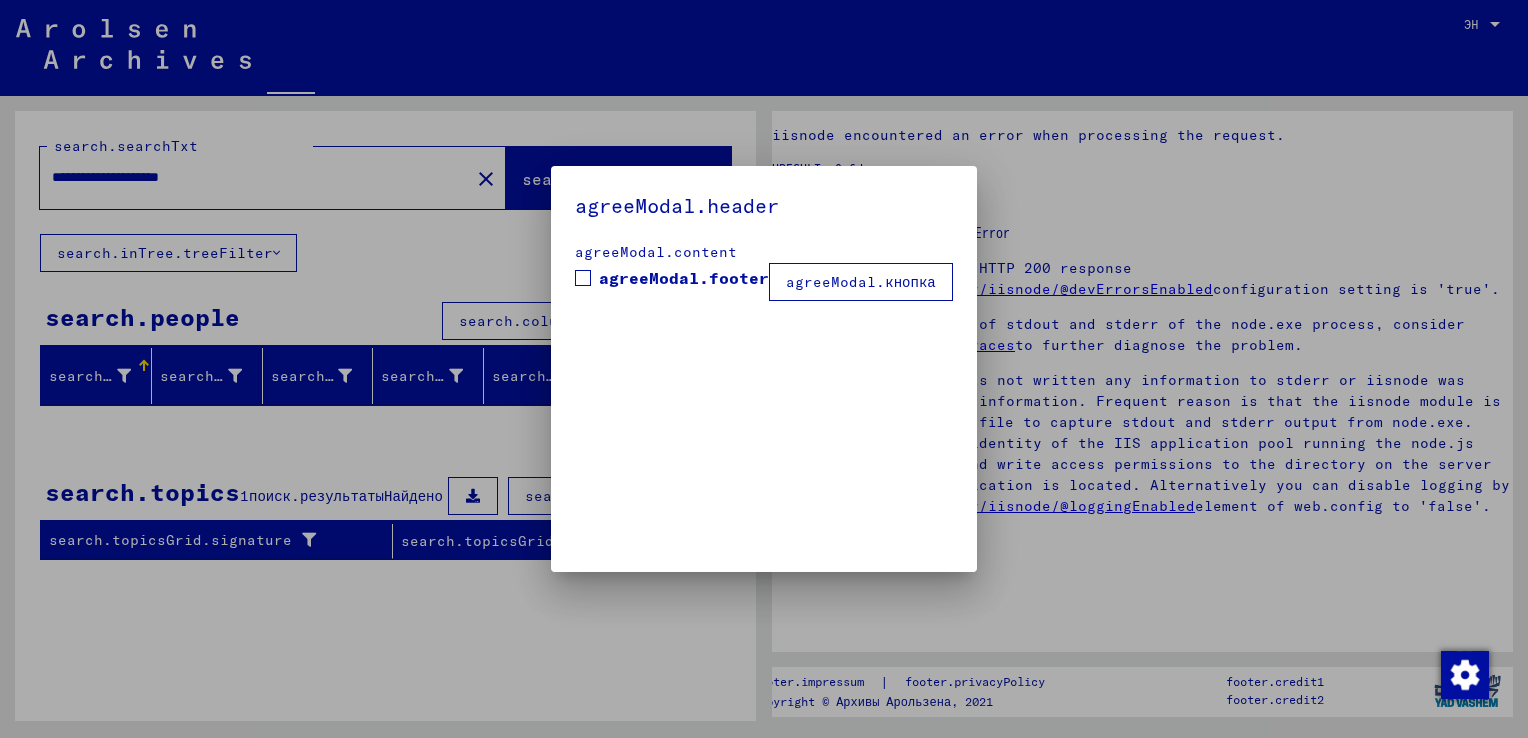 click at bounding box center (764, 369) 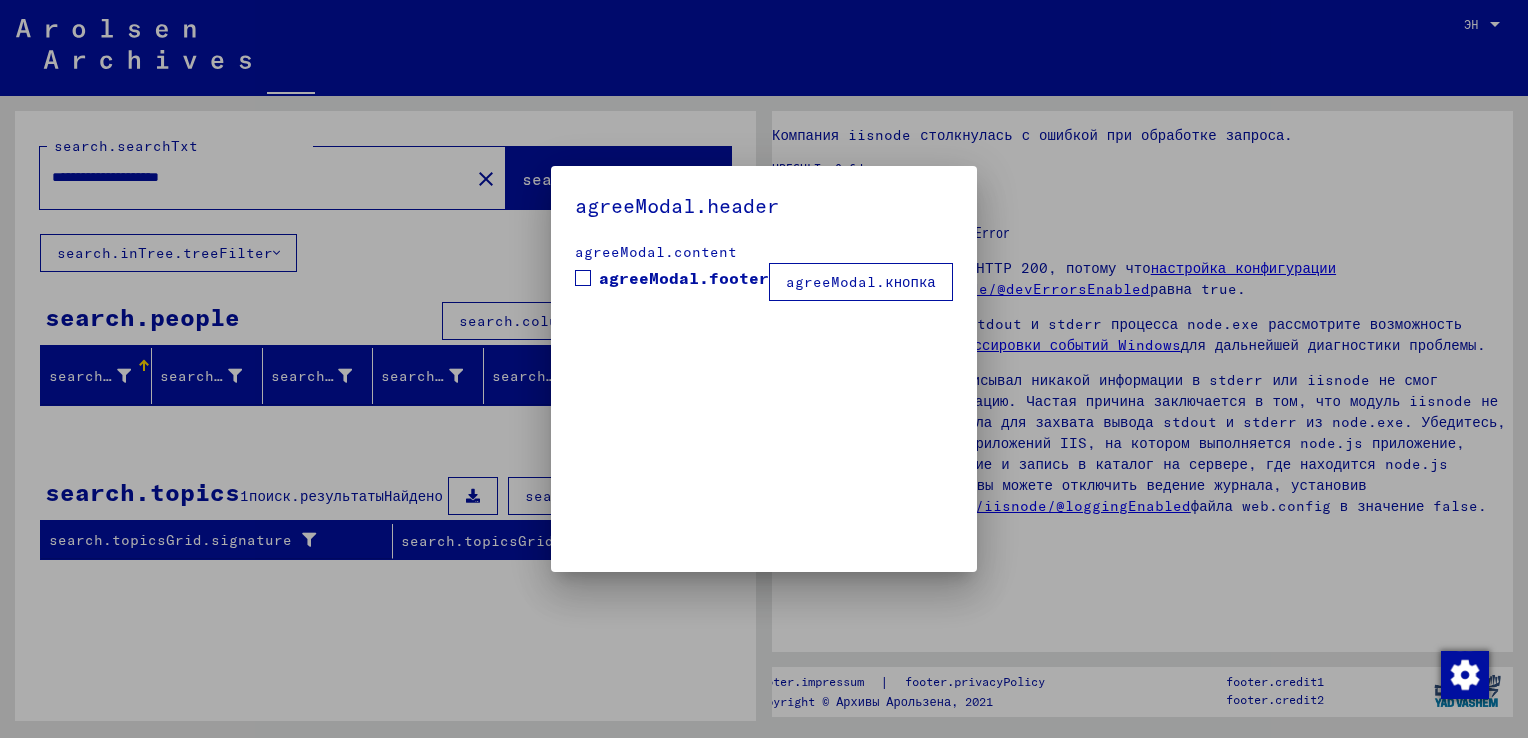 click at bounding box center (583, 278) 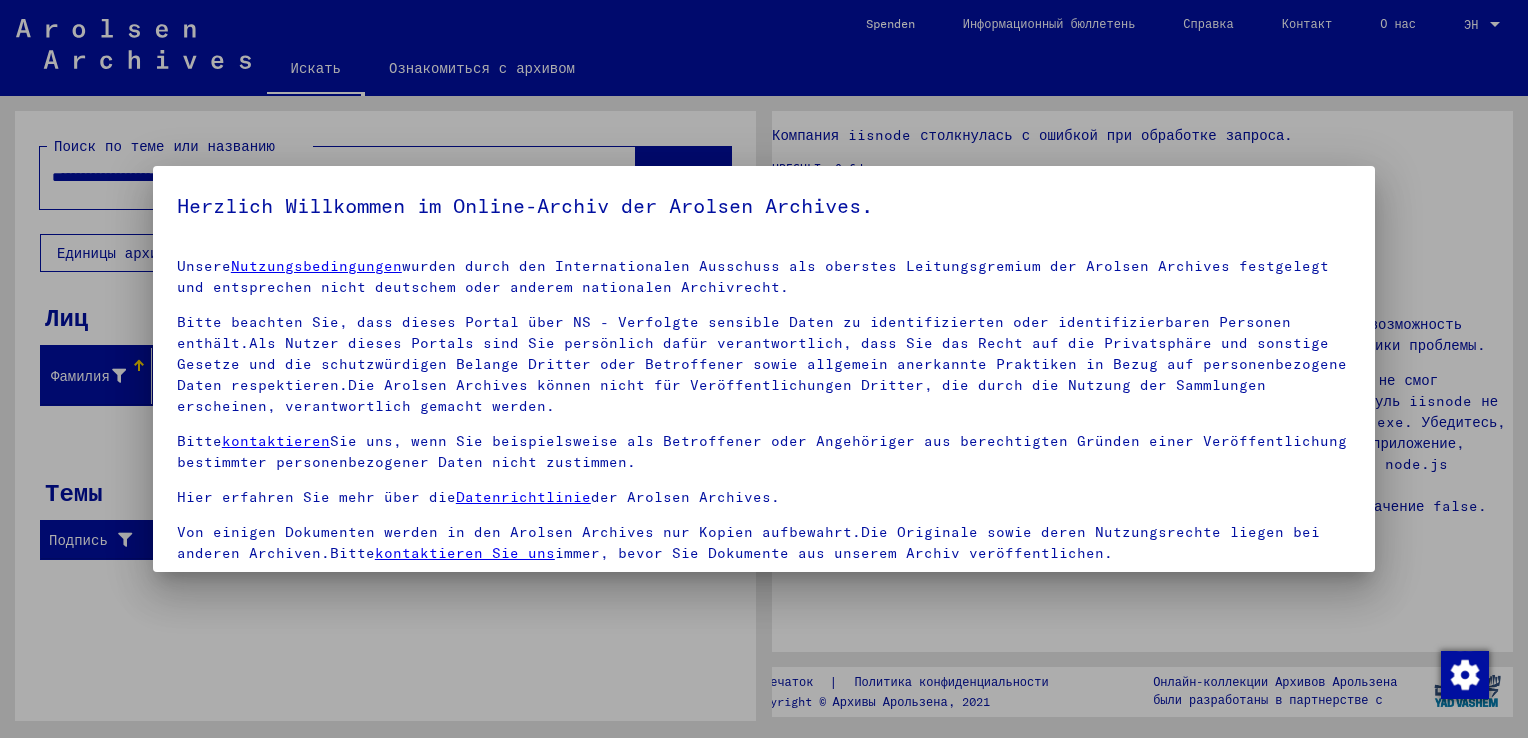 click on "Bitte beachten Sie, dass dieses Portal über NS - Verfolgte sensible Daten zu identifizierten oder identifizierbaren Personen enthält.Als Nutzer dieses Portals sind Sie persönlich dafür verantwortlich, dass Sie das Recht auf die Privatsphäre und sonstige Gesetze und die schutzwürdigen Belange Dritter oder Betroffener sowie allgemein anerkannte Praktiken in Bezug auf personenbezogene Daten respektieren.Die Arolsen Archives können nicht für Veröffentlichungen Dritter, die durch die Nutzung der Sammlungen erscheinen, verantwortlich gemacht werden." at bounding box center [764, 364] 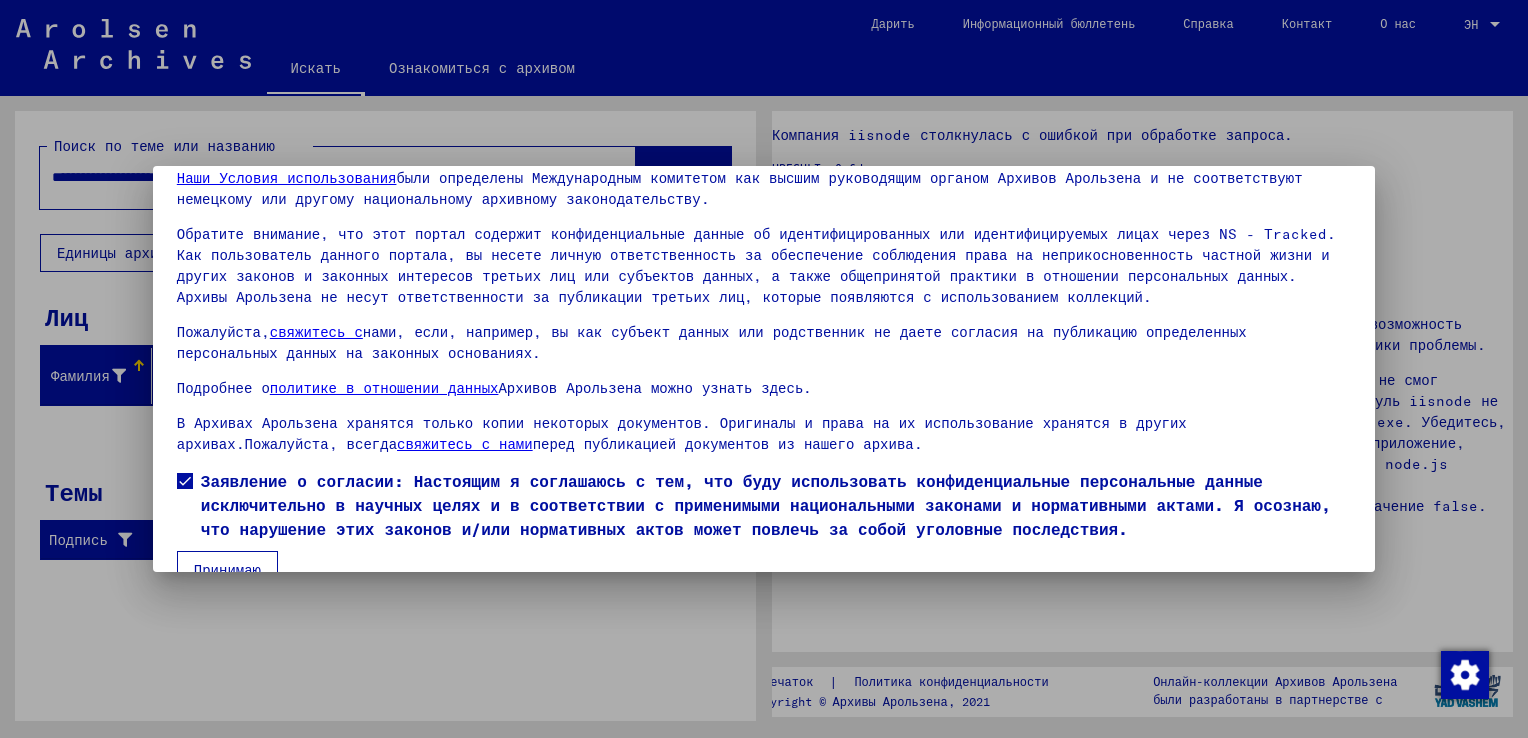 scroll, scrollTop: 128, scrollLeft: 0, axis: vertical 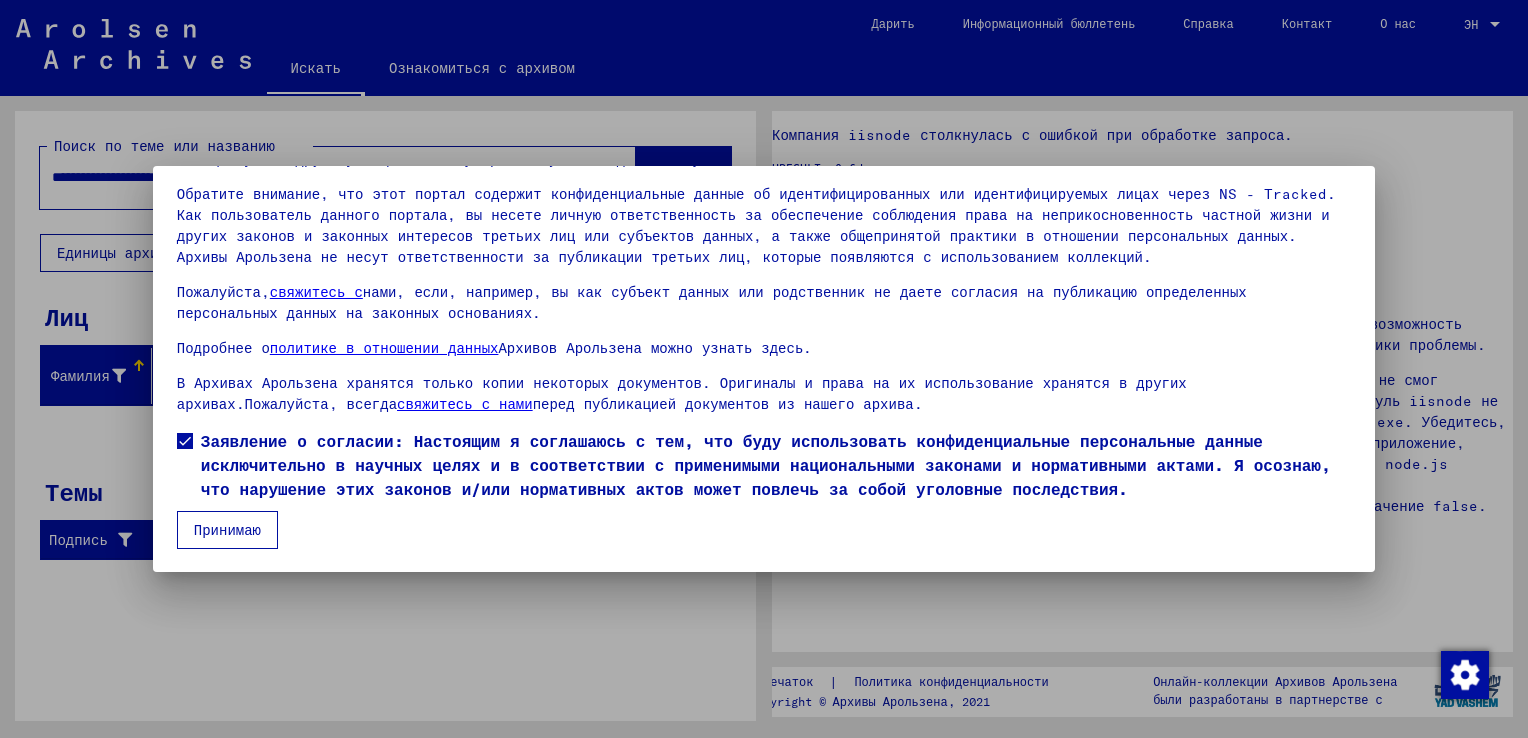 click on "Принимаю" at bounding box center (227, 530) 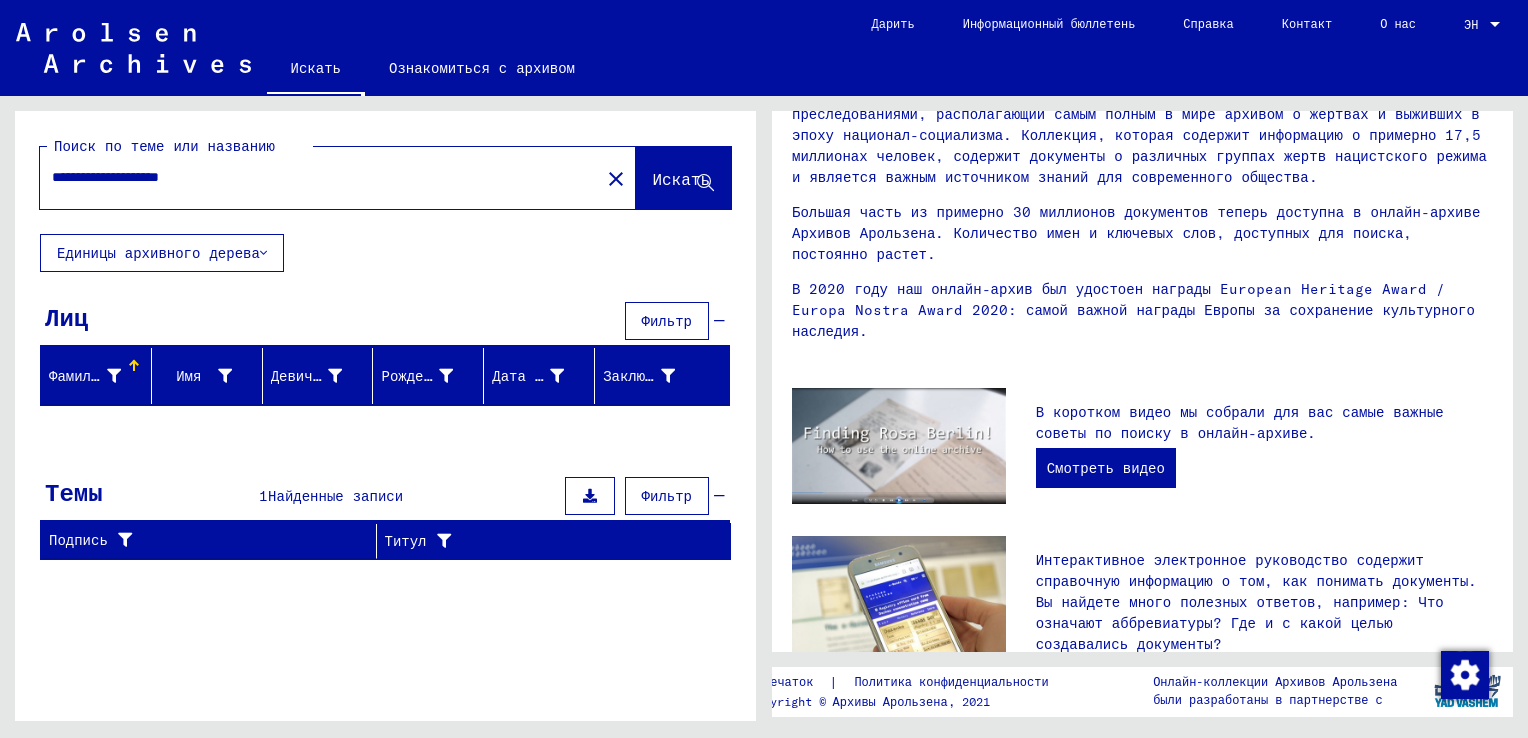 scroll, scrollTop: 0, scrollLeft: 0, axis: both 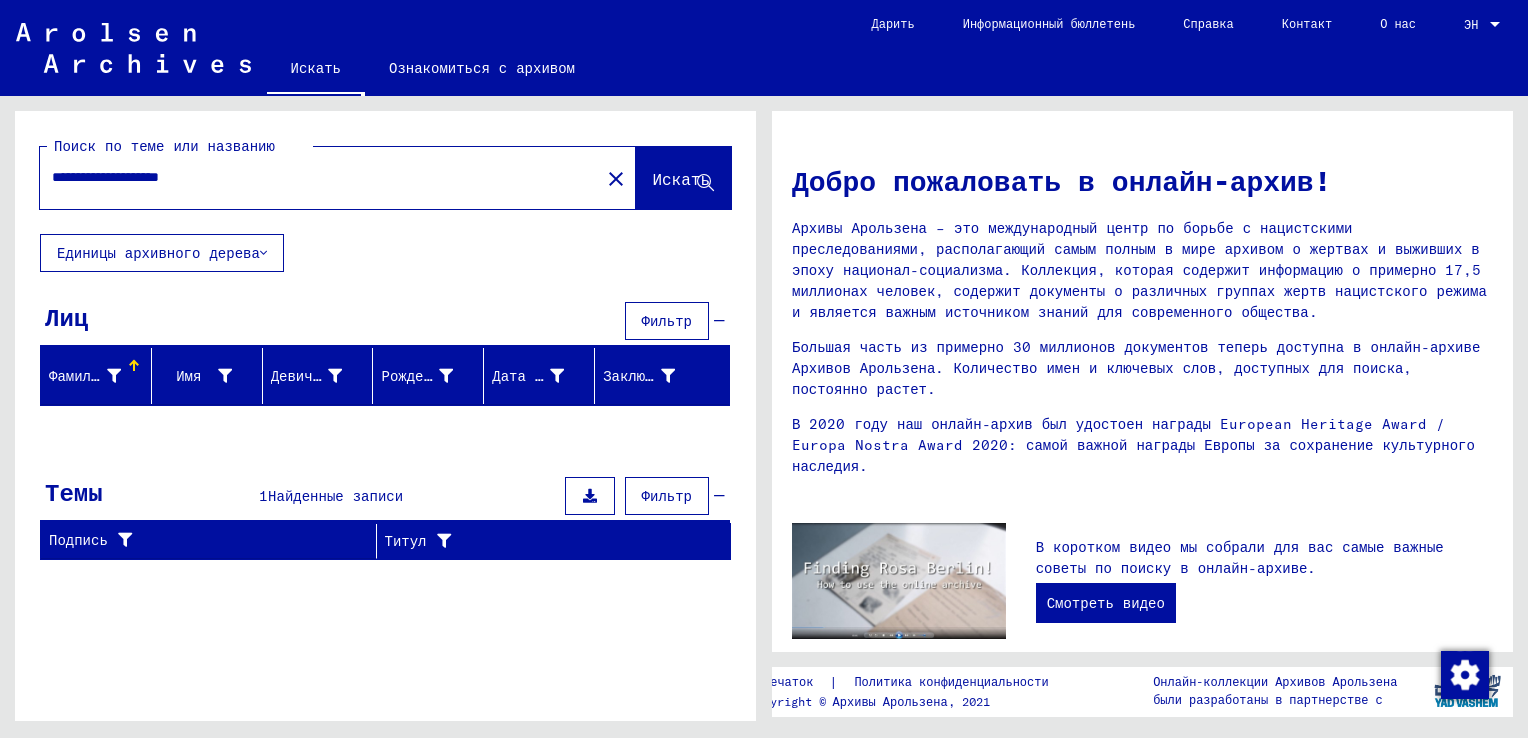 click on "**********" at bounding box center [314, 177] 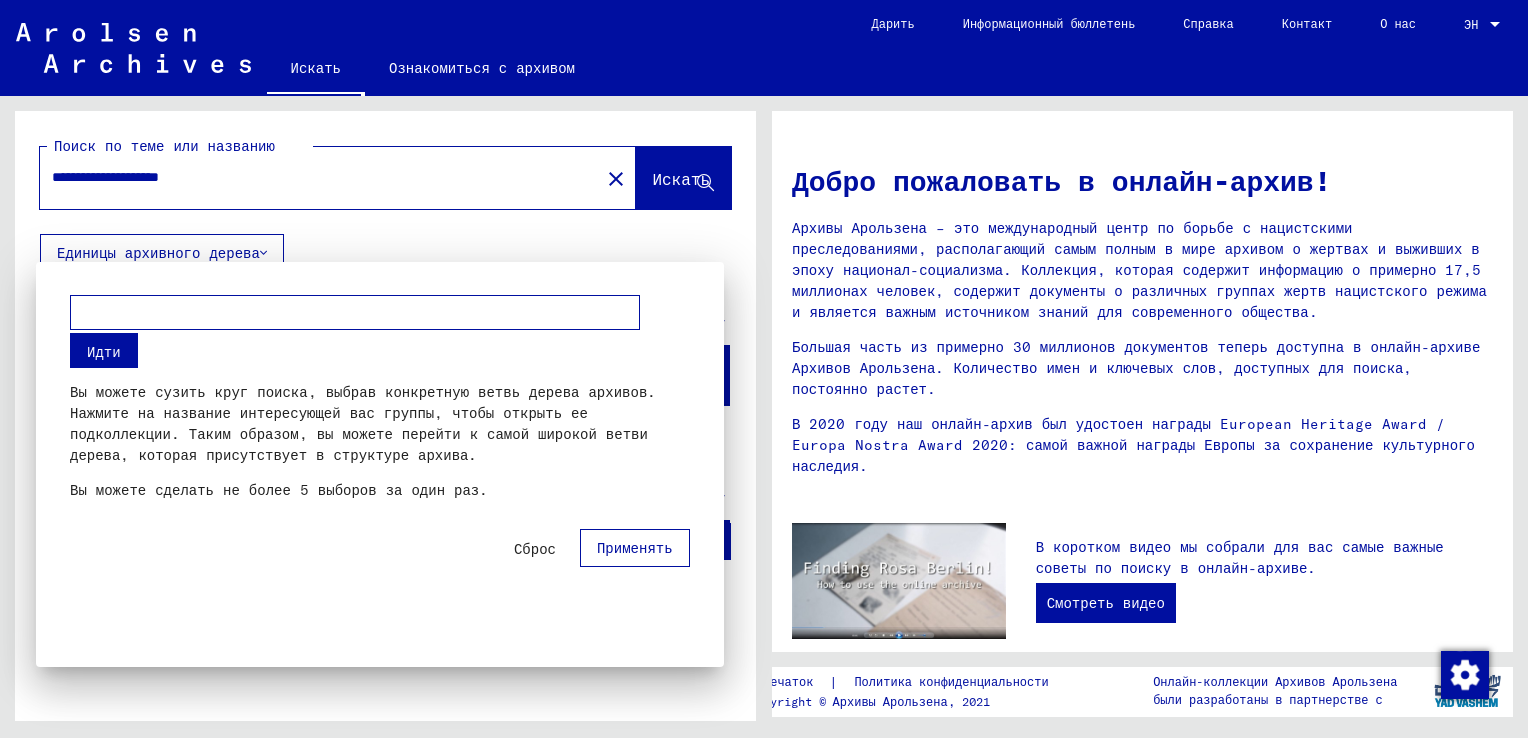 click at bounding box center (764, 369) 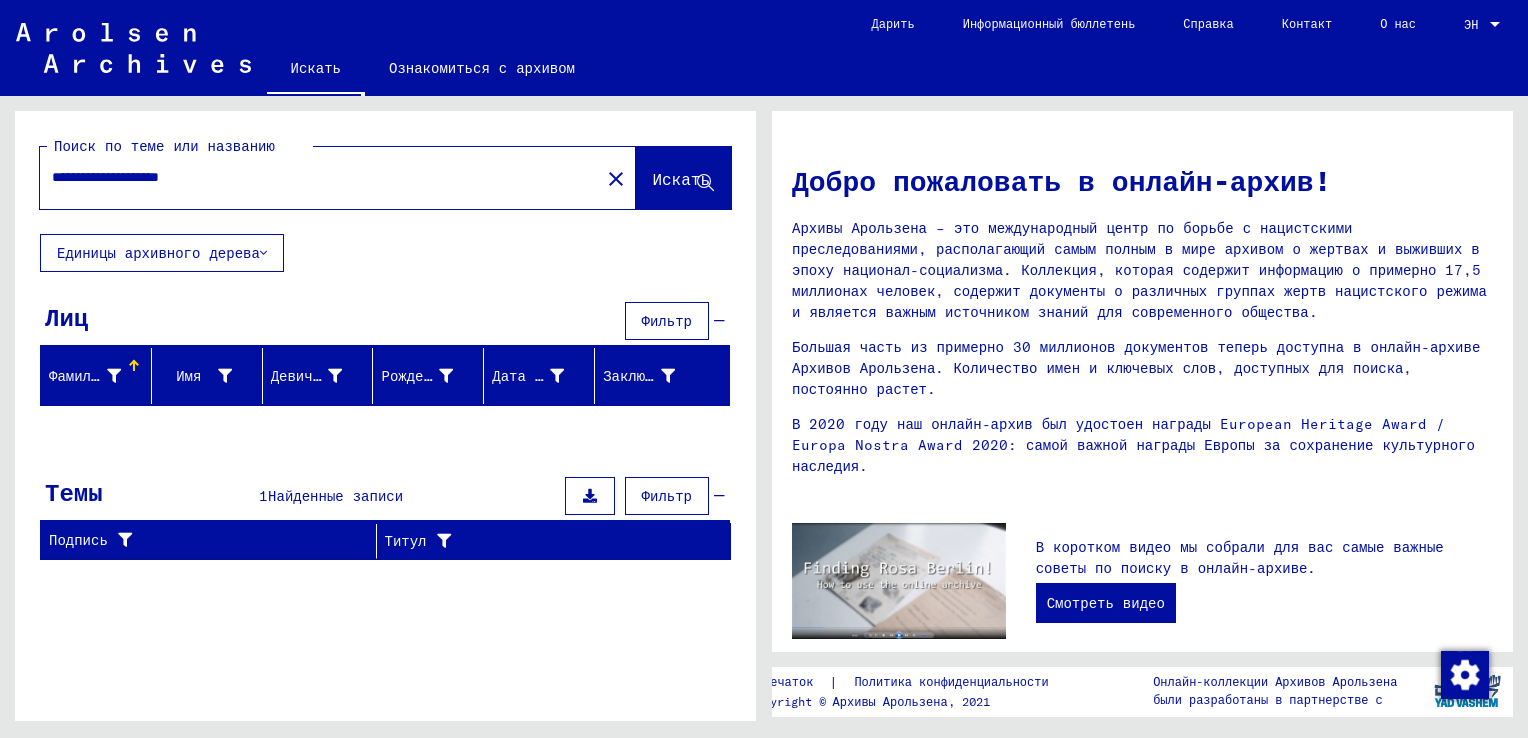 click on "Искать" 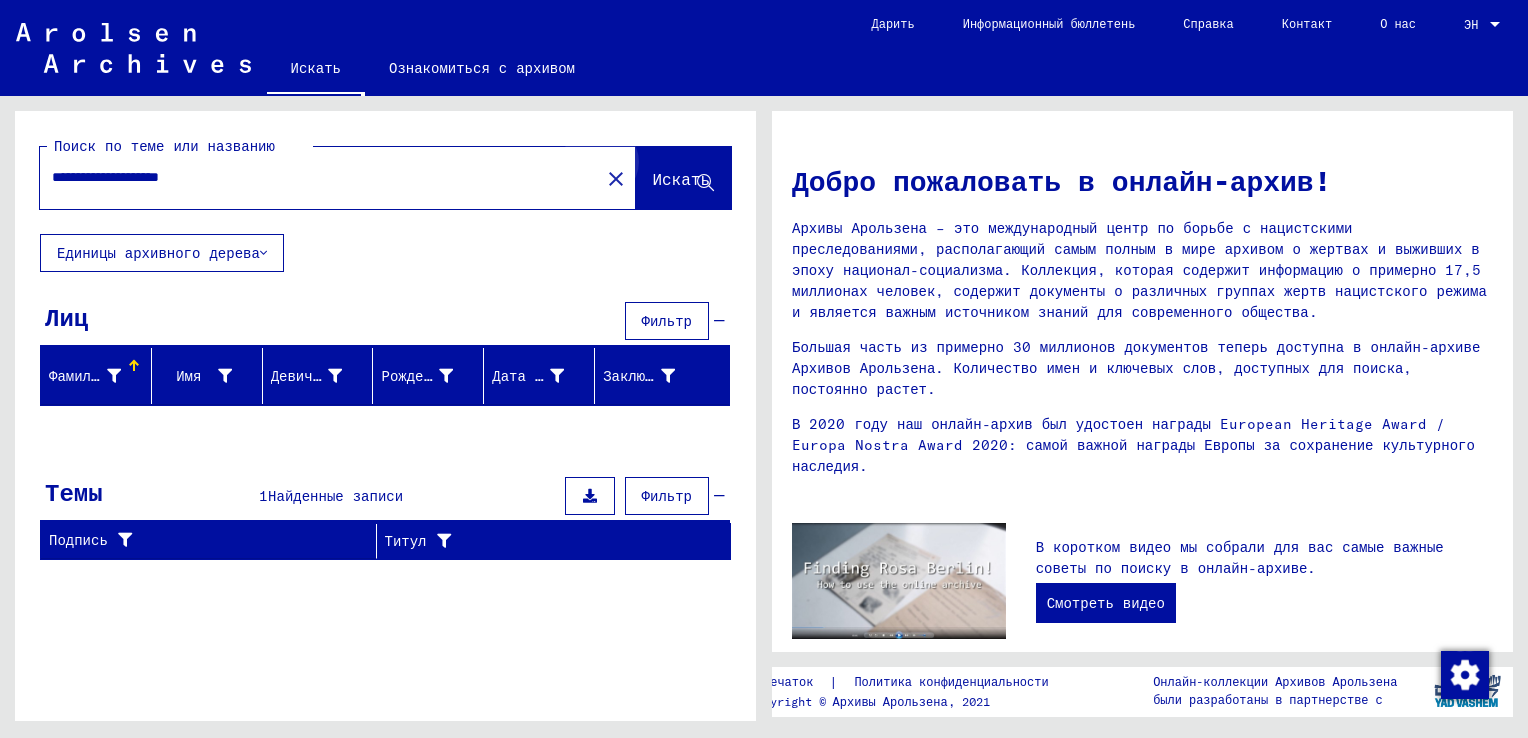 click on "Искать" 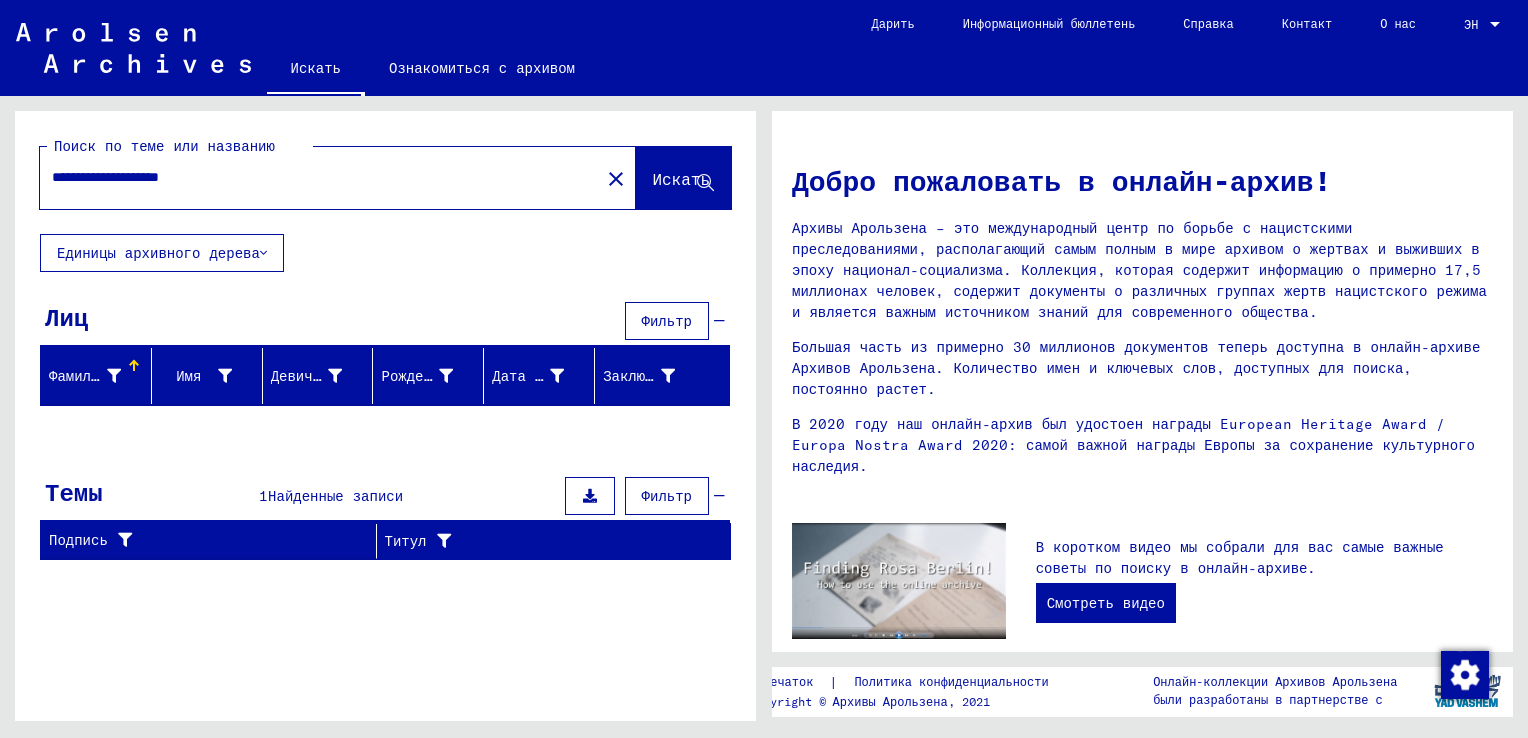 click on "**********" 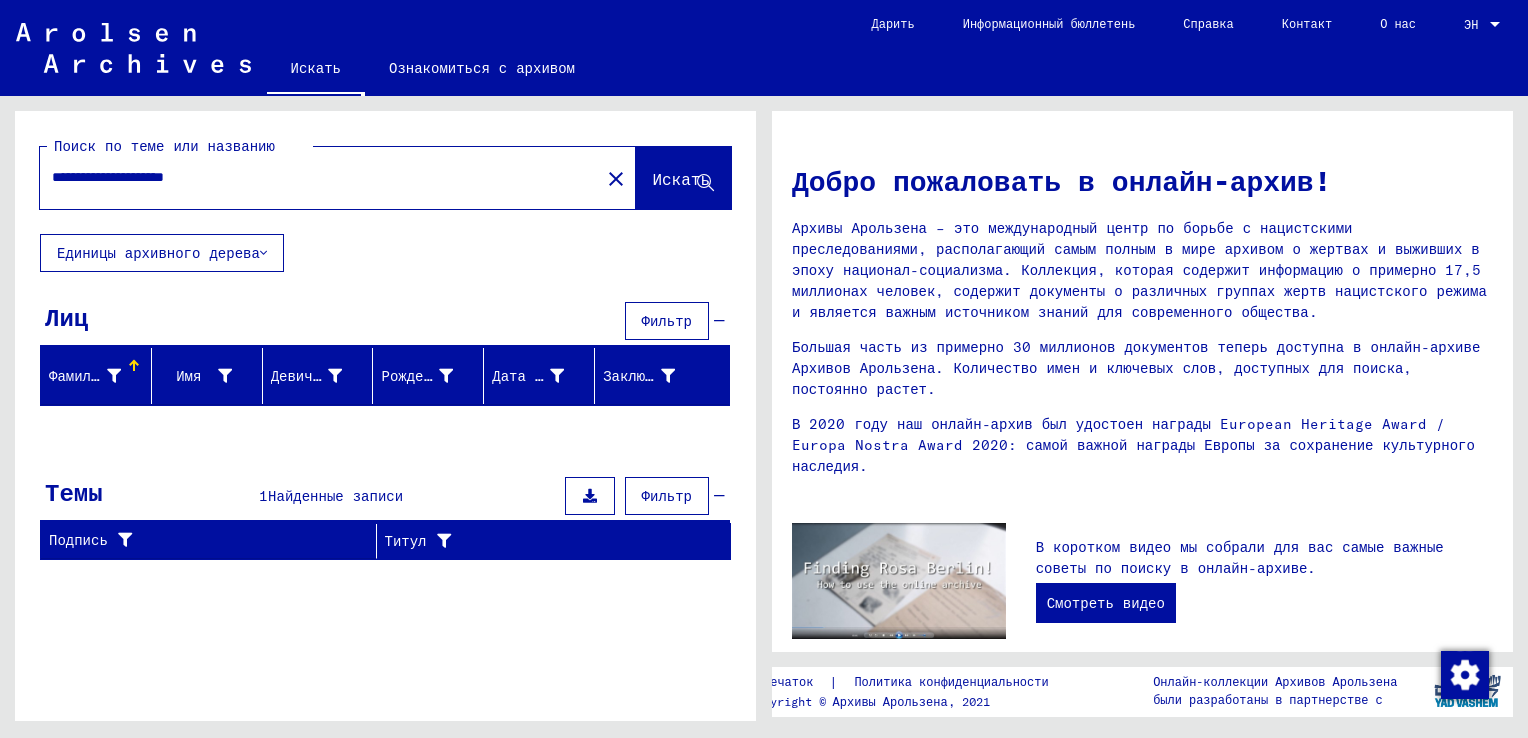 click on "Искать" 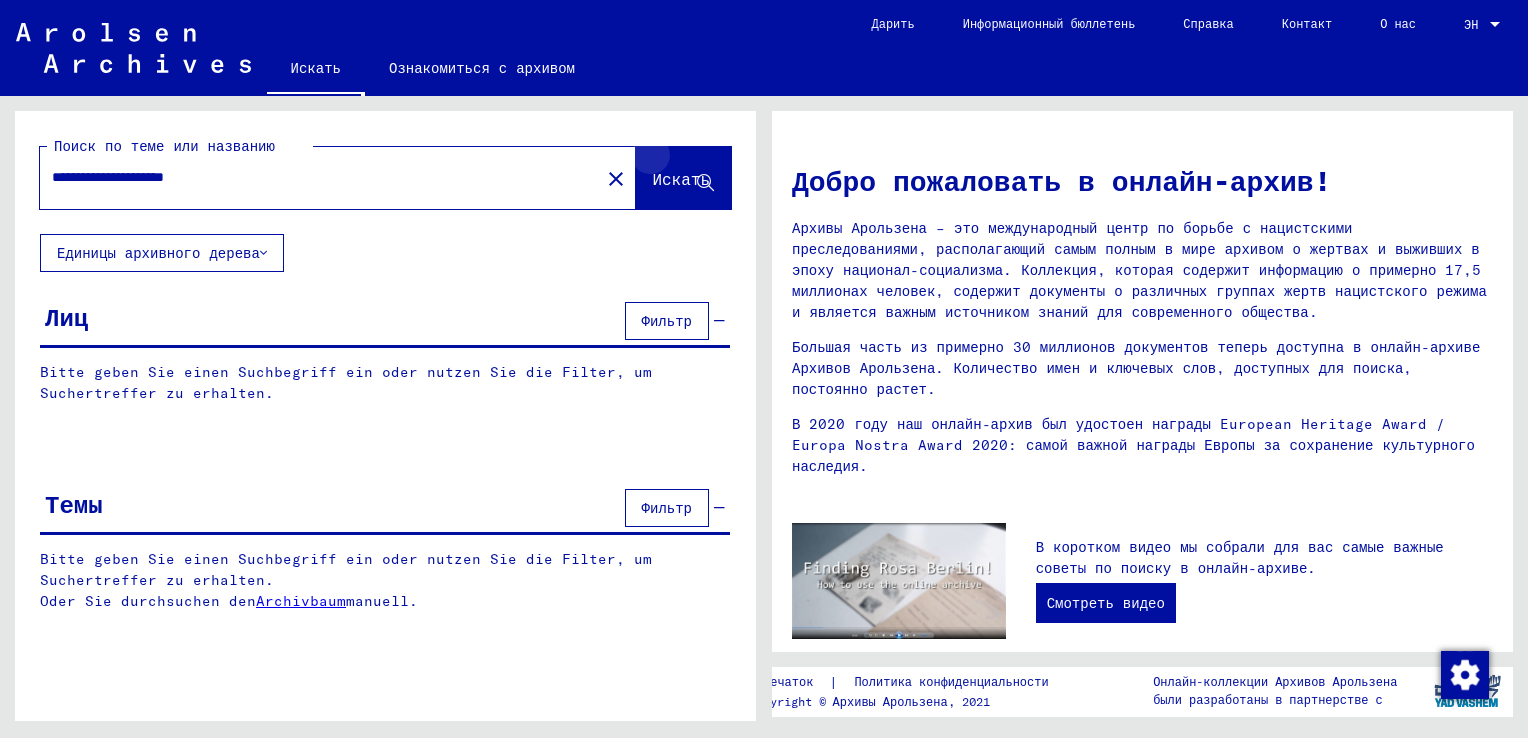 click on "Искать" 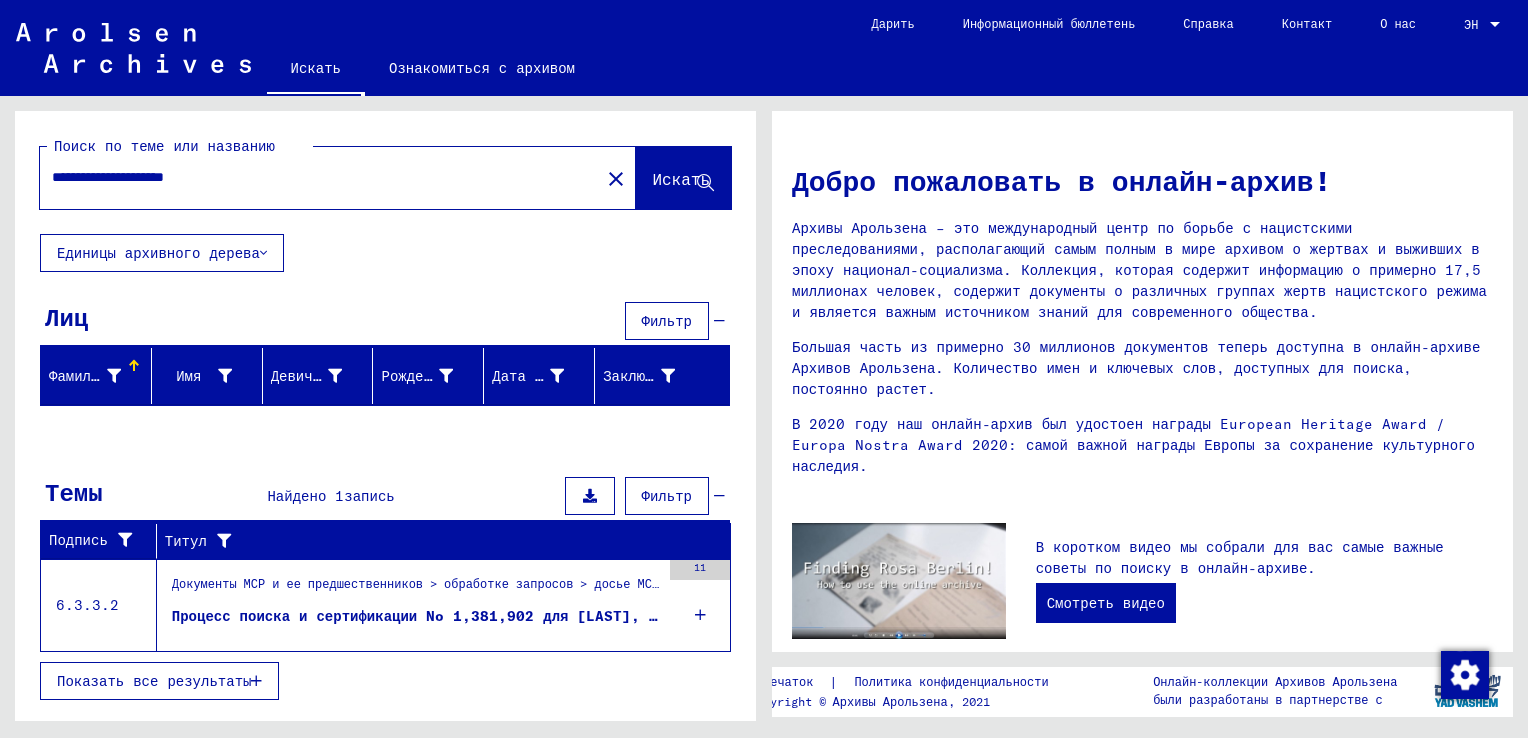 click on "Процесс поиска и сертификации No 1,381,902 для [LAST], [FIRST] р. [DATE]" at bounding box center (416, 616) 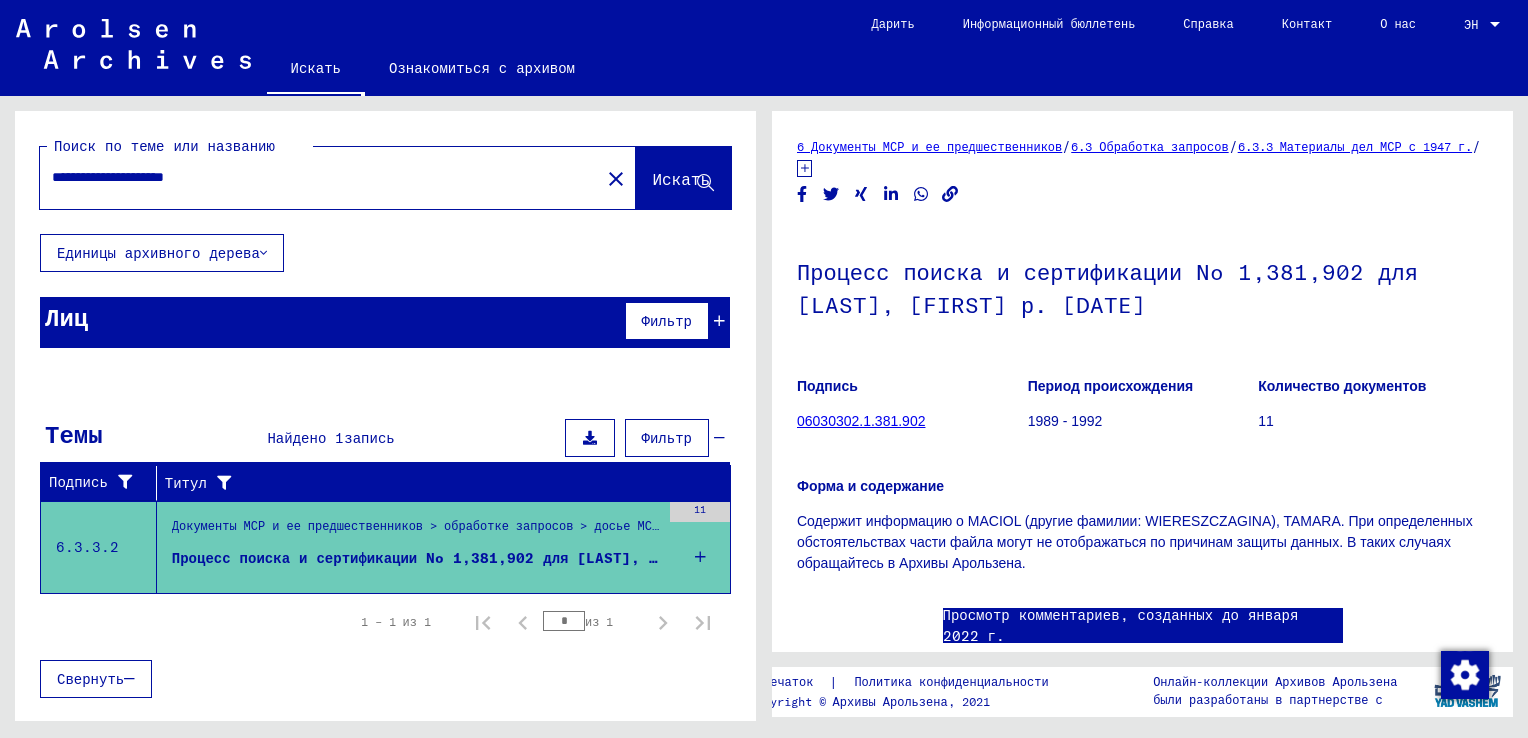 scroll, scrollTop: 89, scrollLeft: 0, axis: vertical 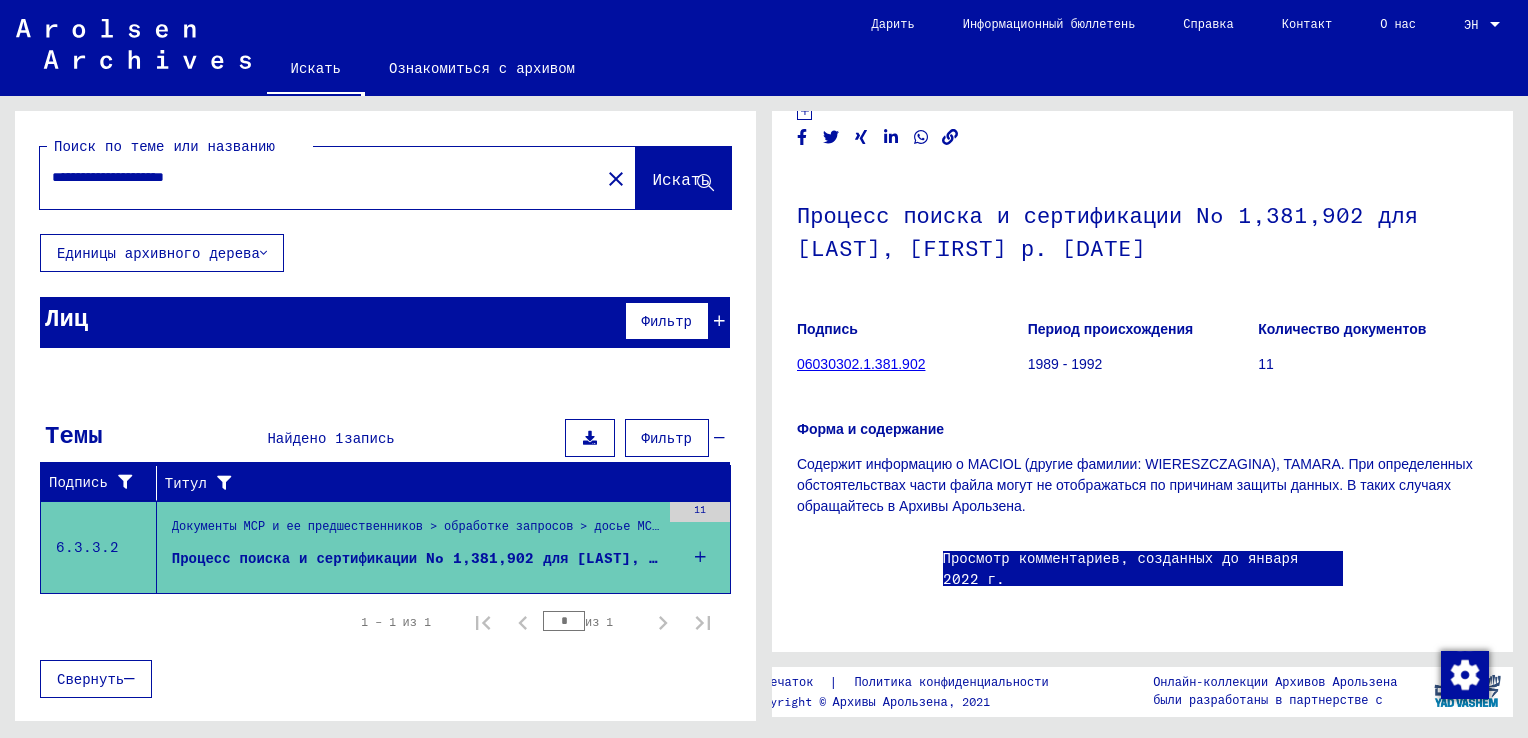 drag, startPoint x: 1036, startPoint y: 214, endPoint x: 1173, endPoint y: 216, distance: 137.0146 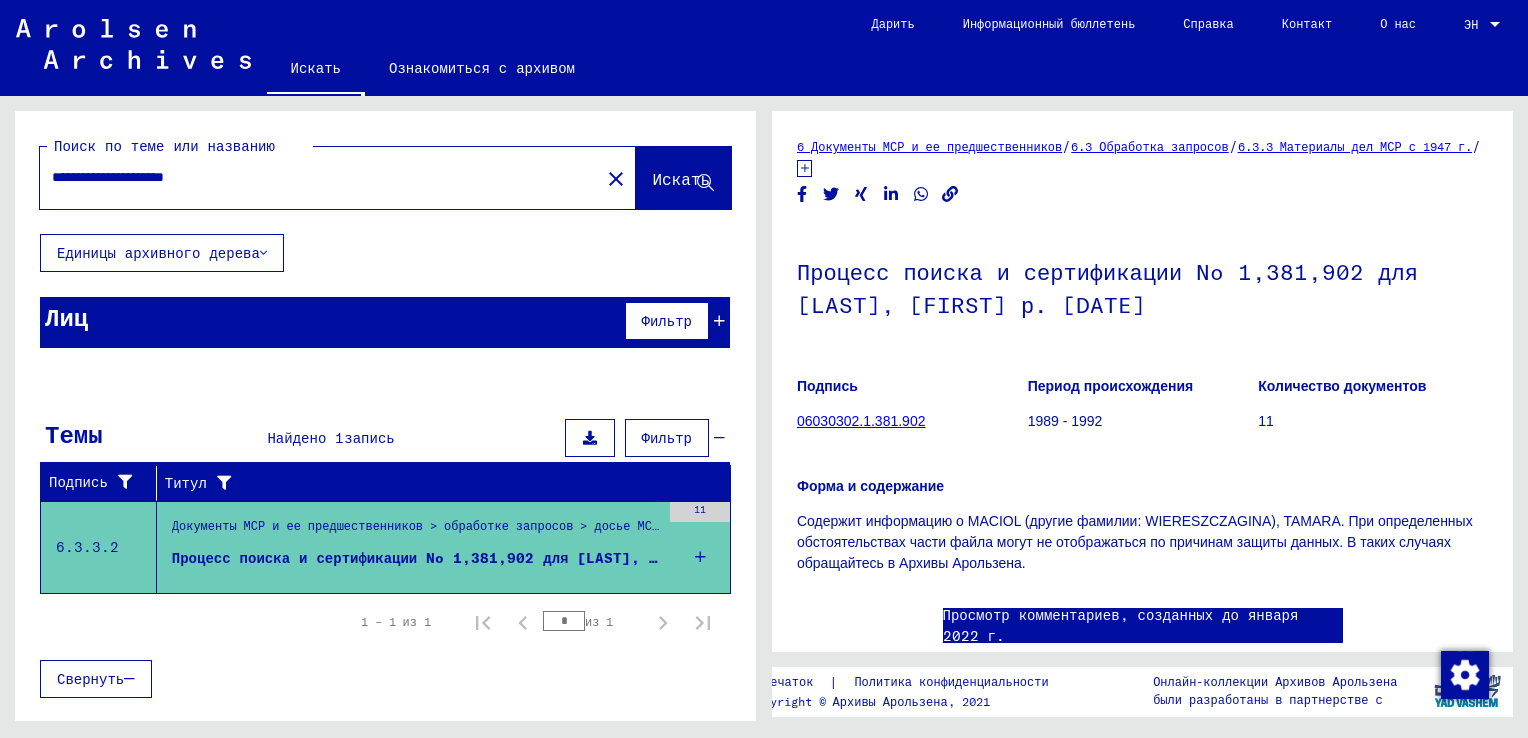 click on "Процесс поиска и сертификации No 1,381,902 для [LAST], [FIRST] р. [DATE]" 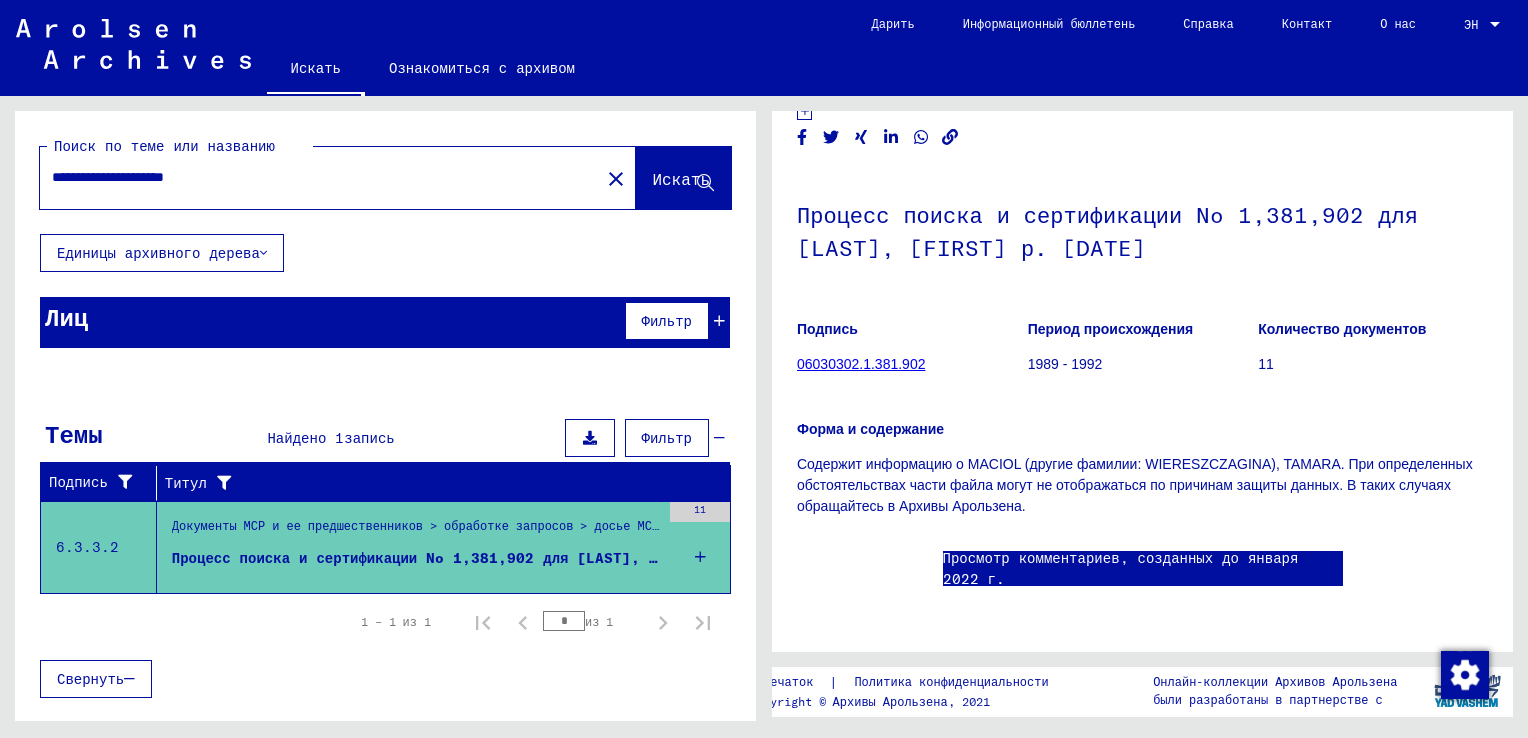 scroll, scrollTop: 200, scrollLeft: 0, axis: vertical 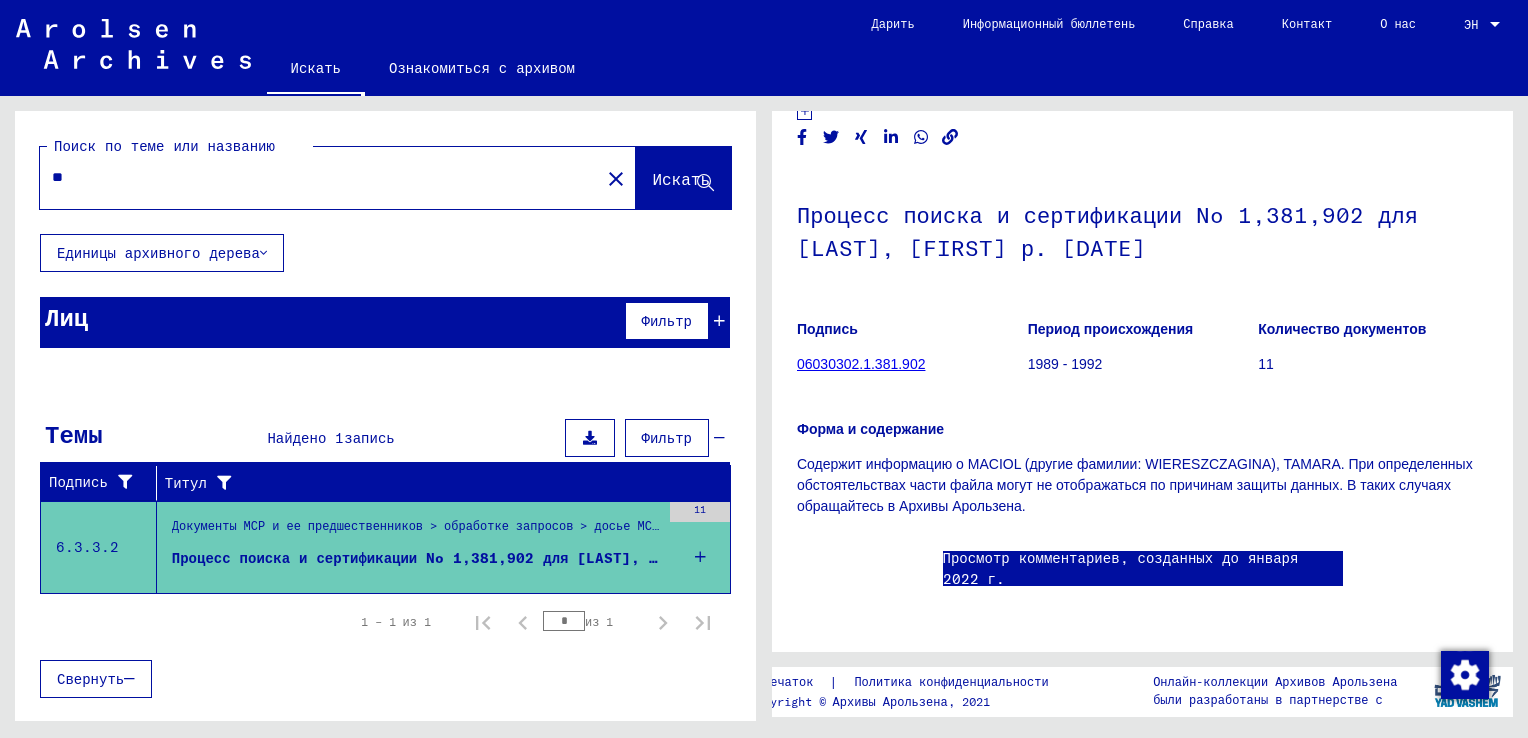 type on "*" 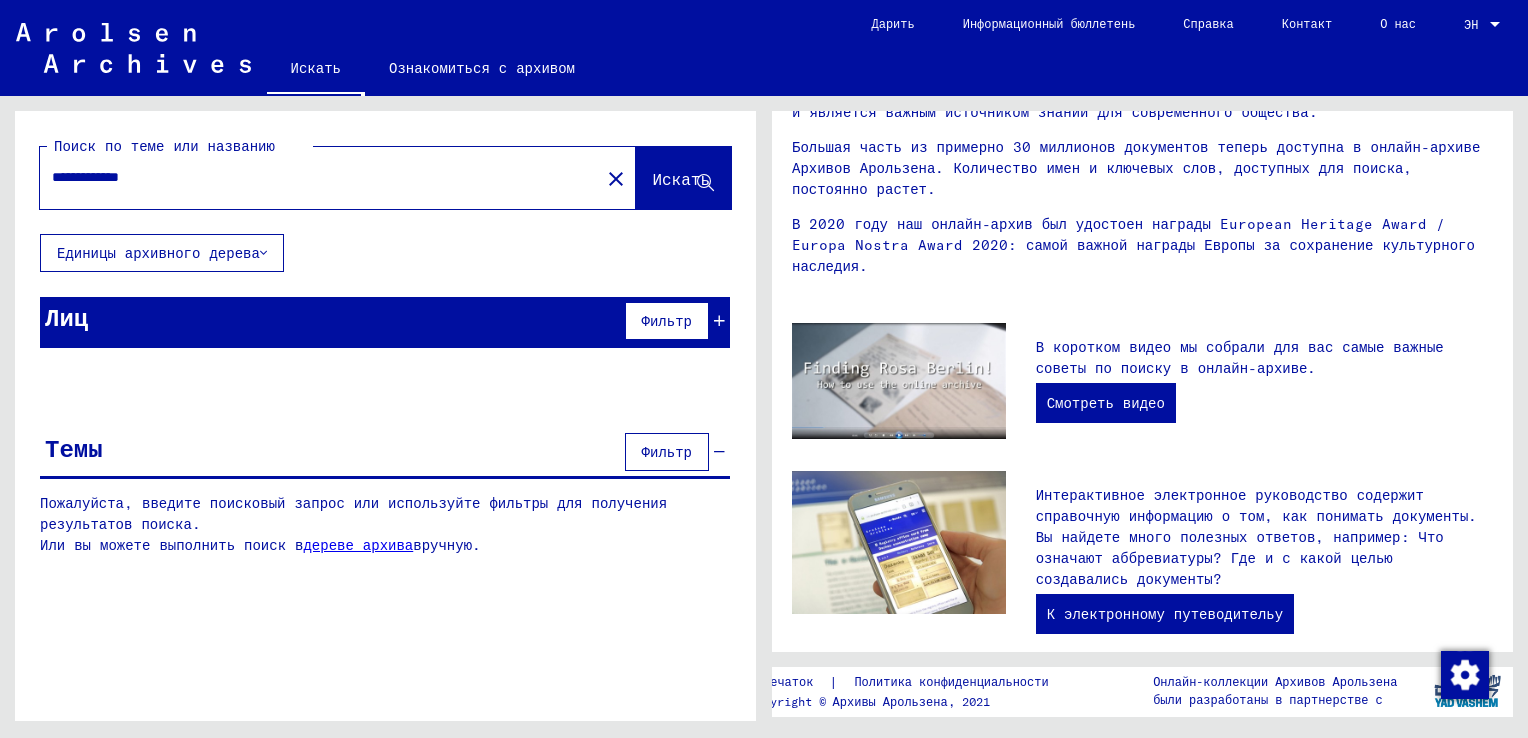 scroll, scrollTop: 0, scrollLeft: 0, axis: both 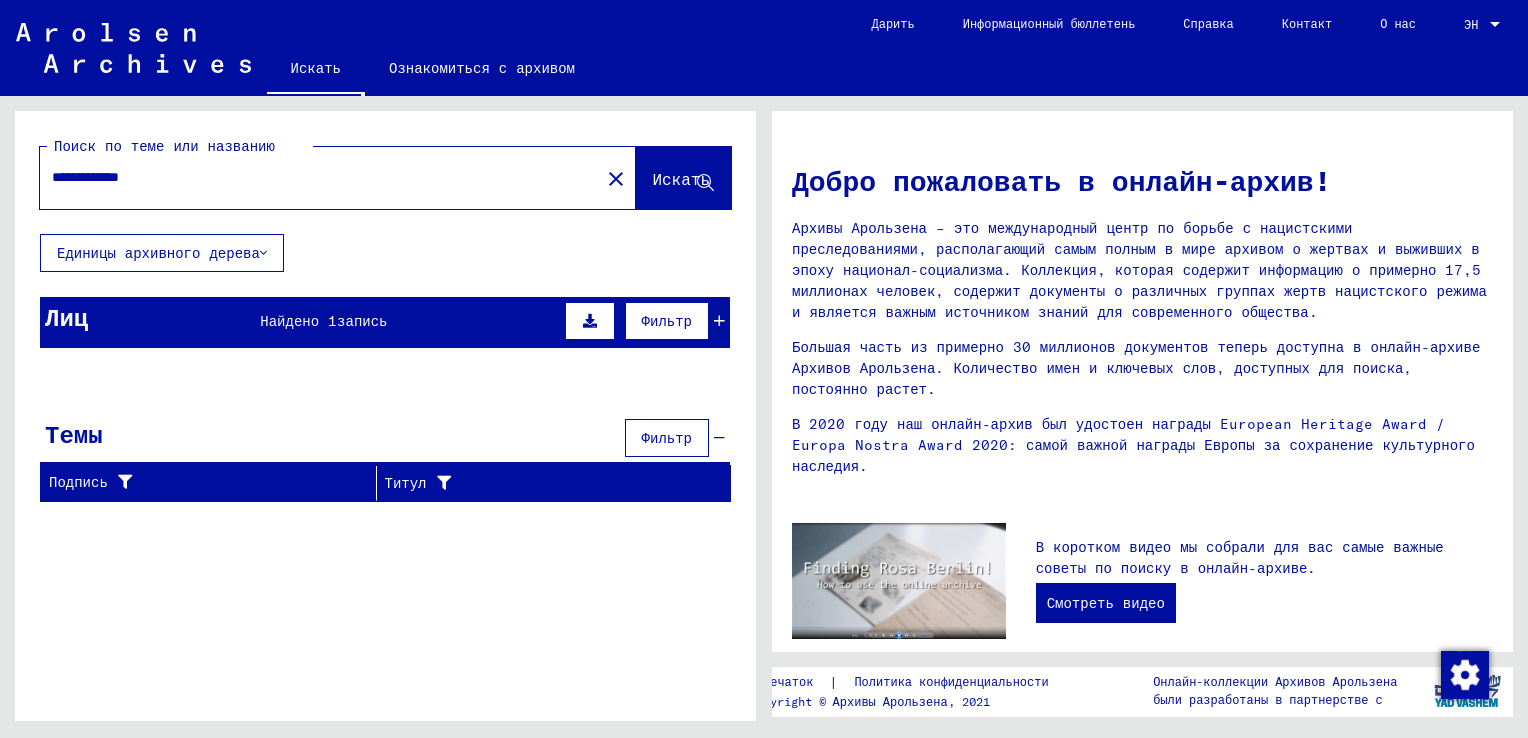click on "Лиц Найдено 1  запись  Фильтр" at bounding box center (385, 322) 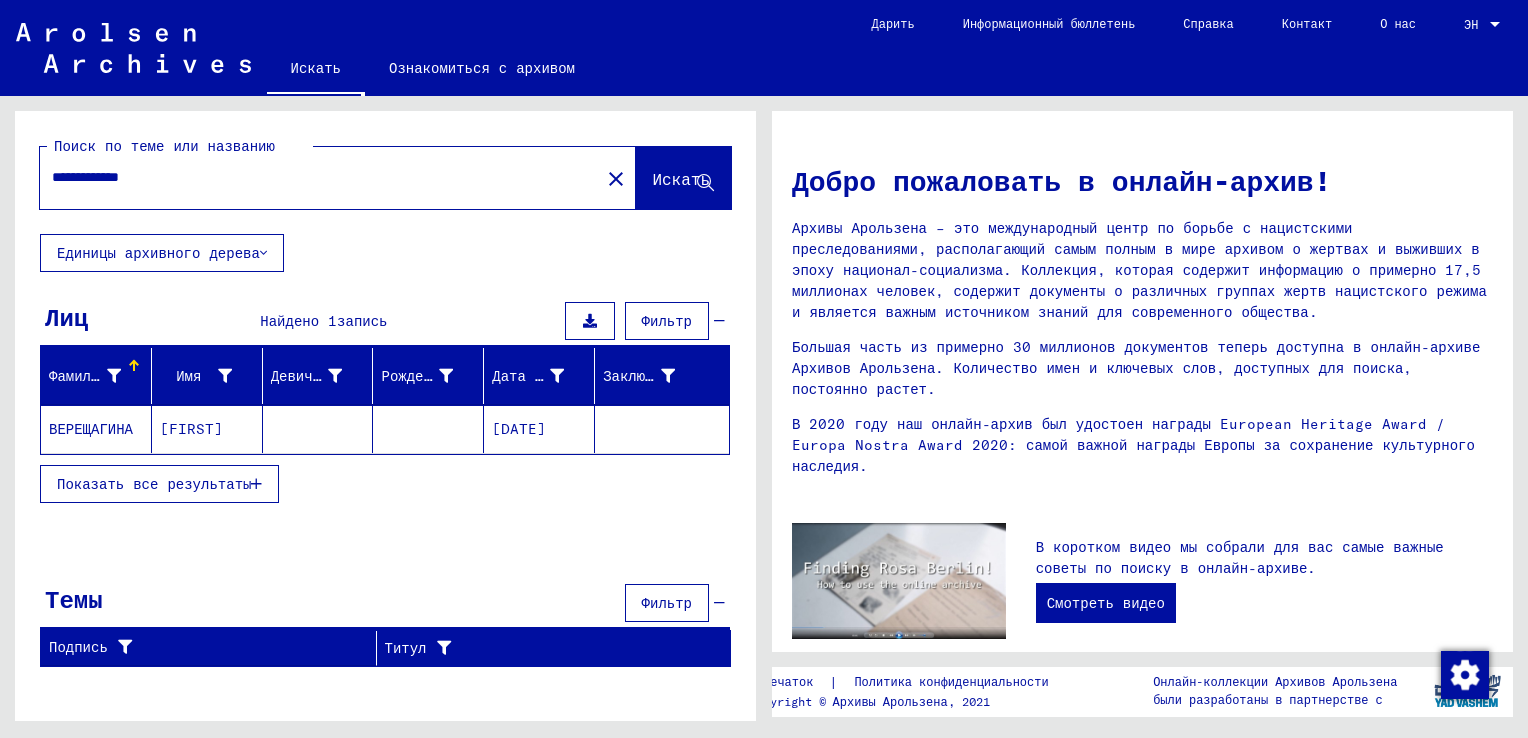 click on "ВЕРЕЩАГИНА" 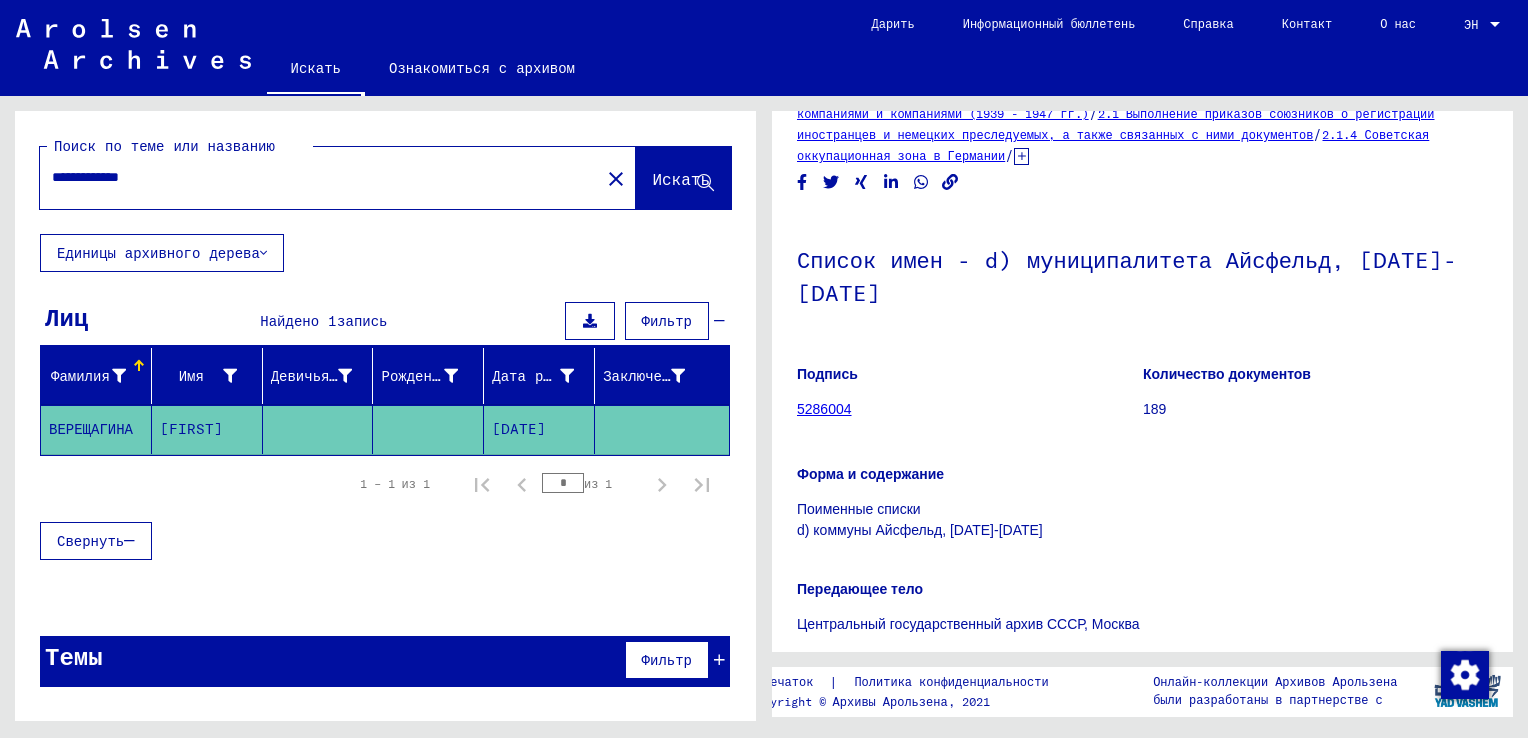 scroll, scrollTop: 0, scrollLeft: 0, axis: both 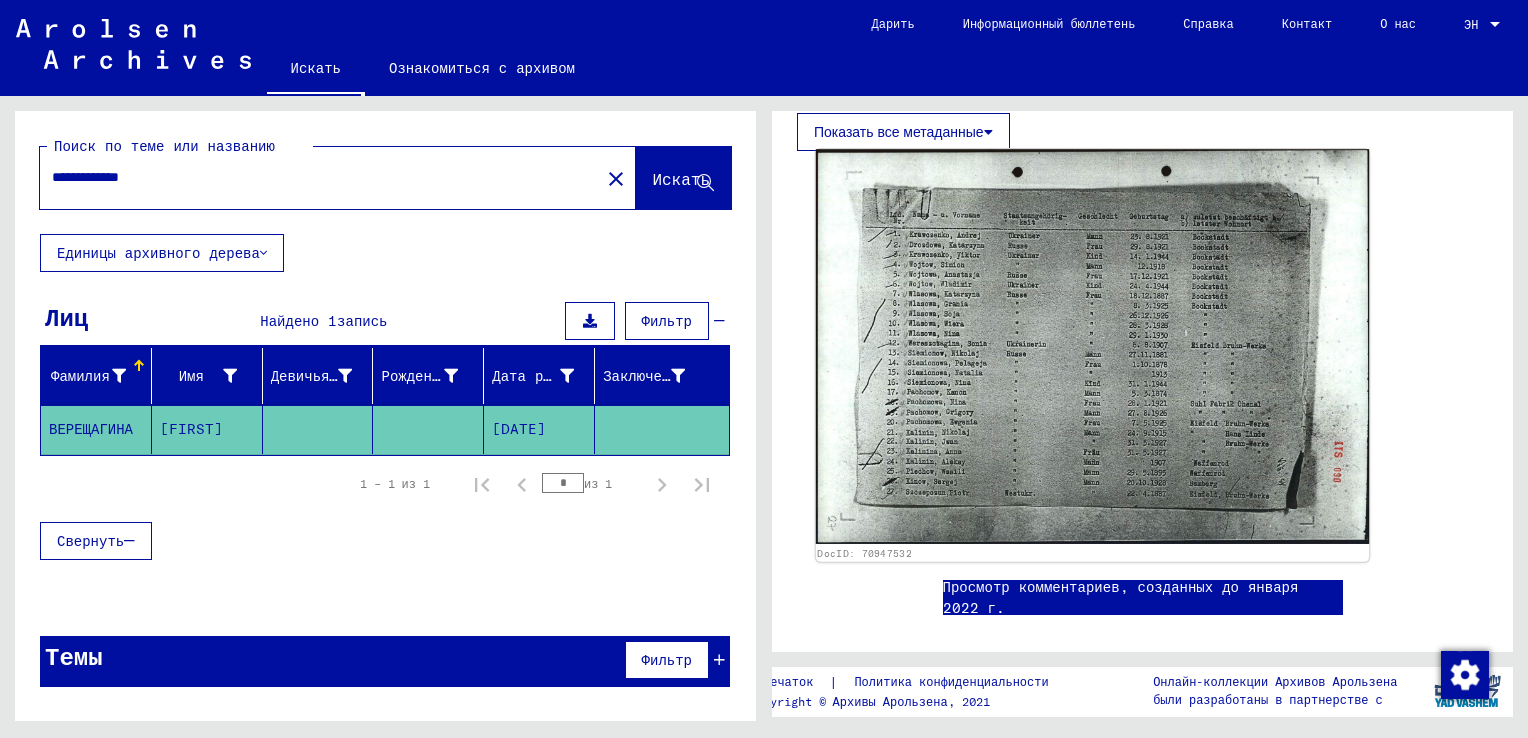 click 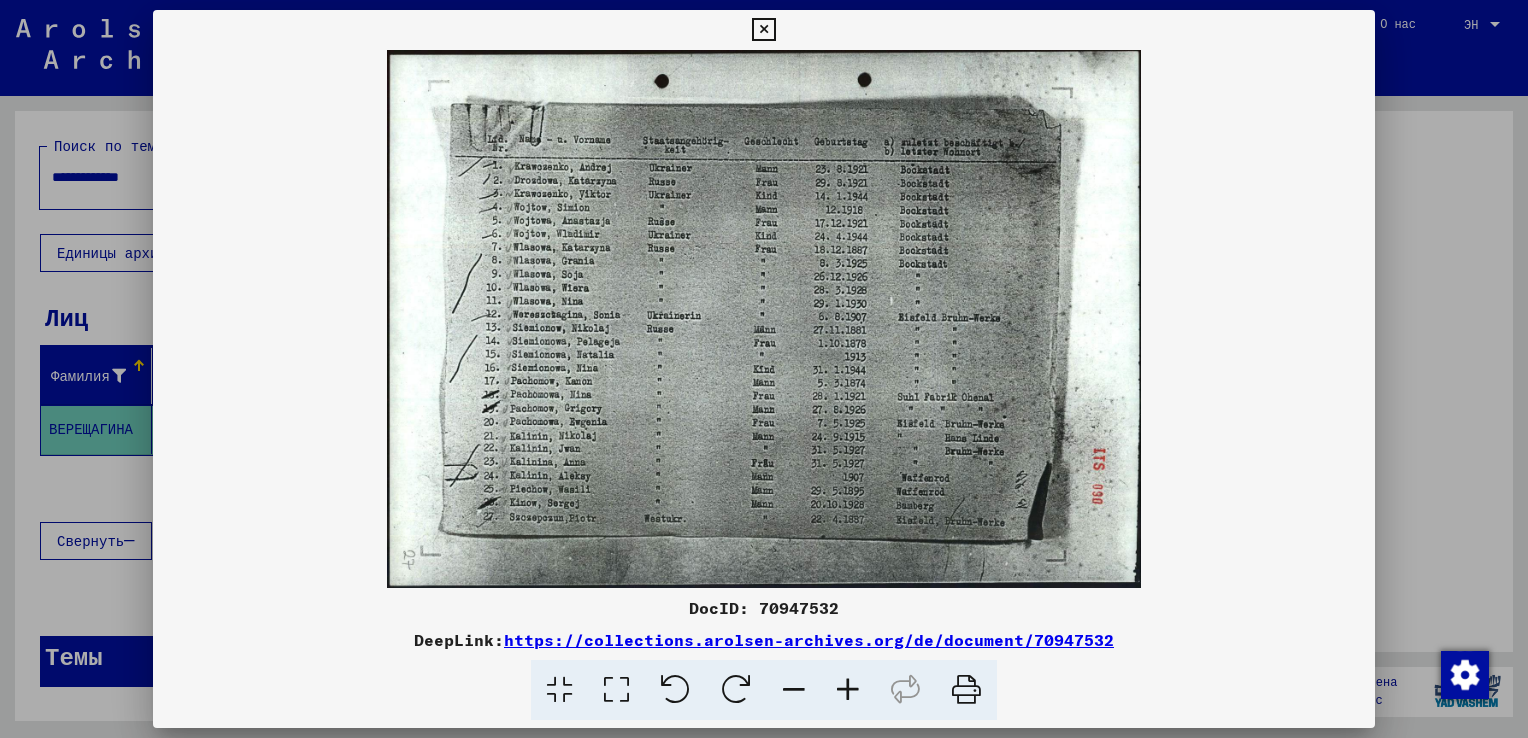 click at bounding box center [848, 690] 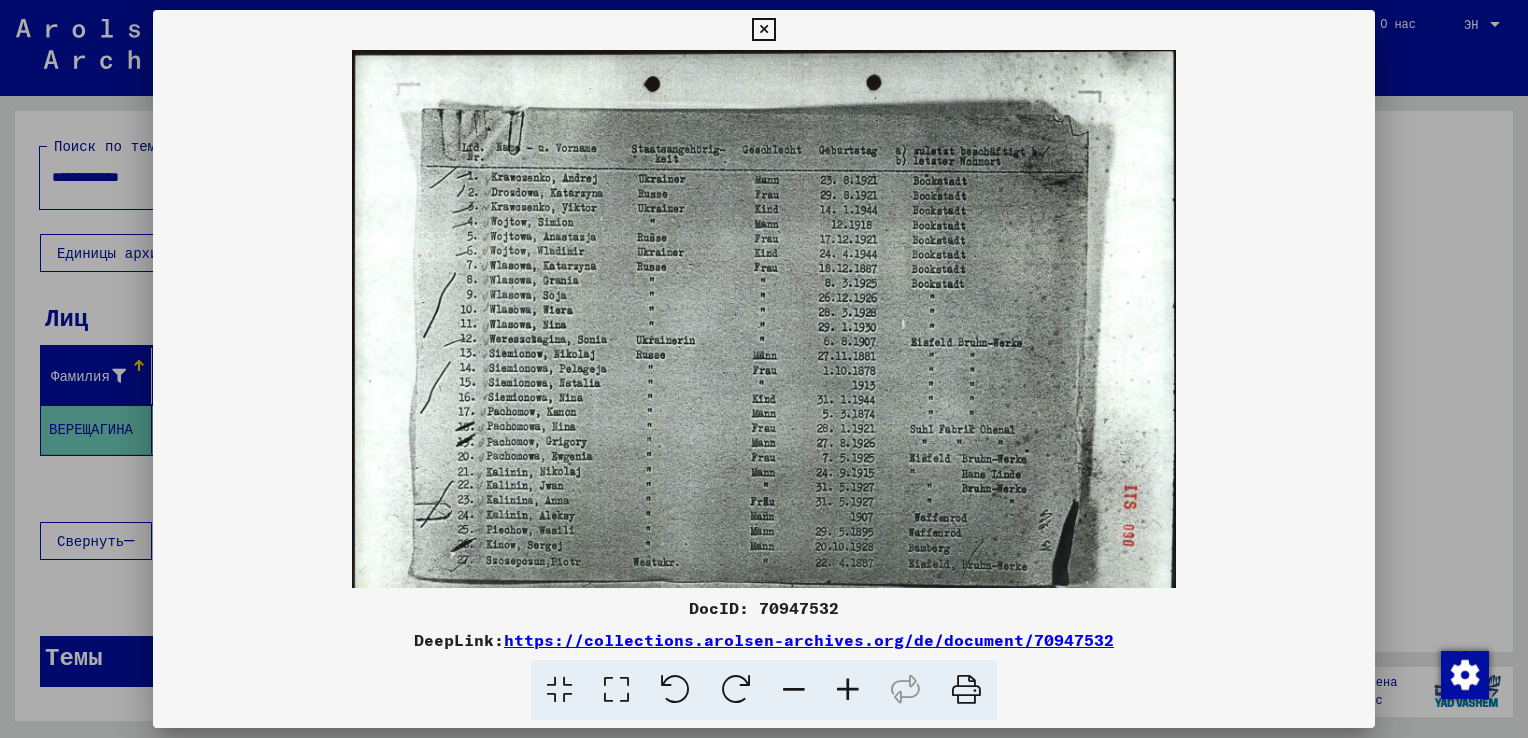 click at bounding box center (848, 690) 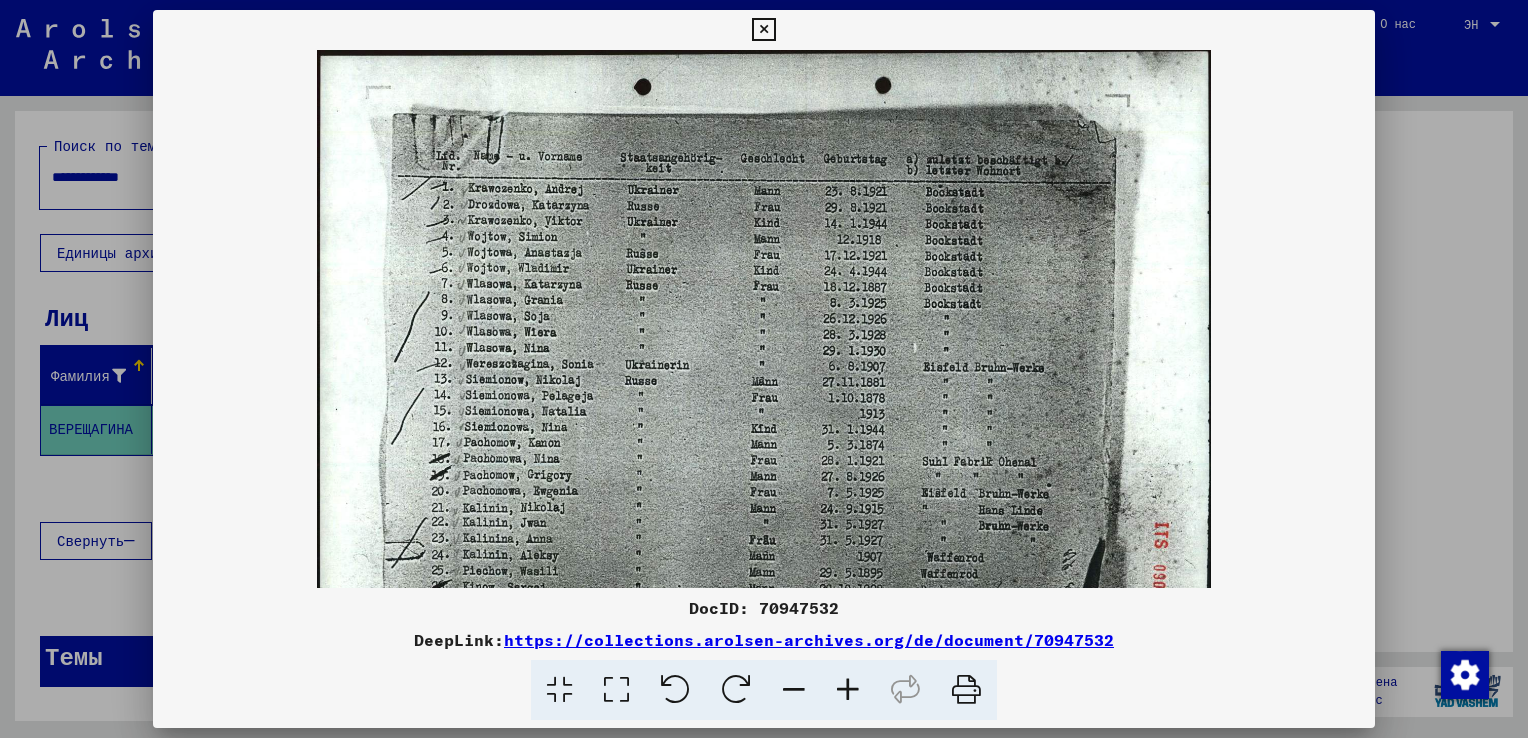 click at bounding box center (848, 690) 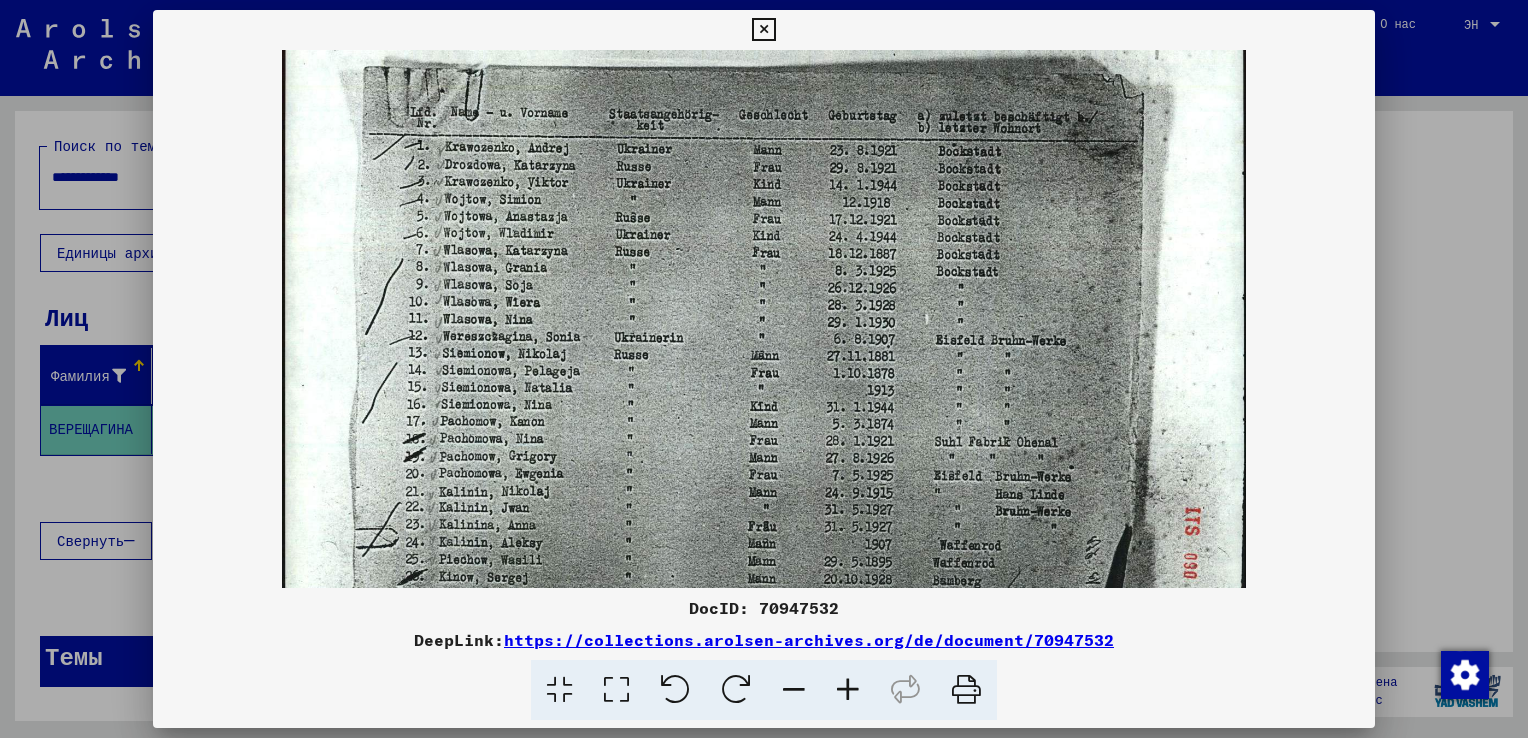 scroll, scrollTop: 53, scrollLeft: 0, axis: vertical 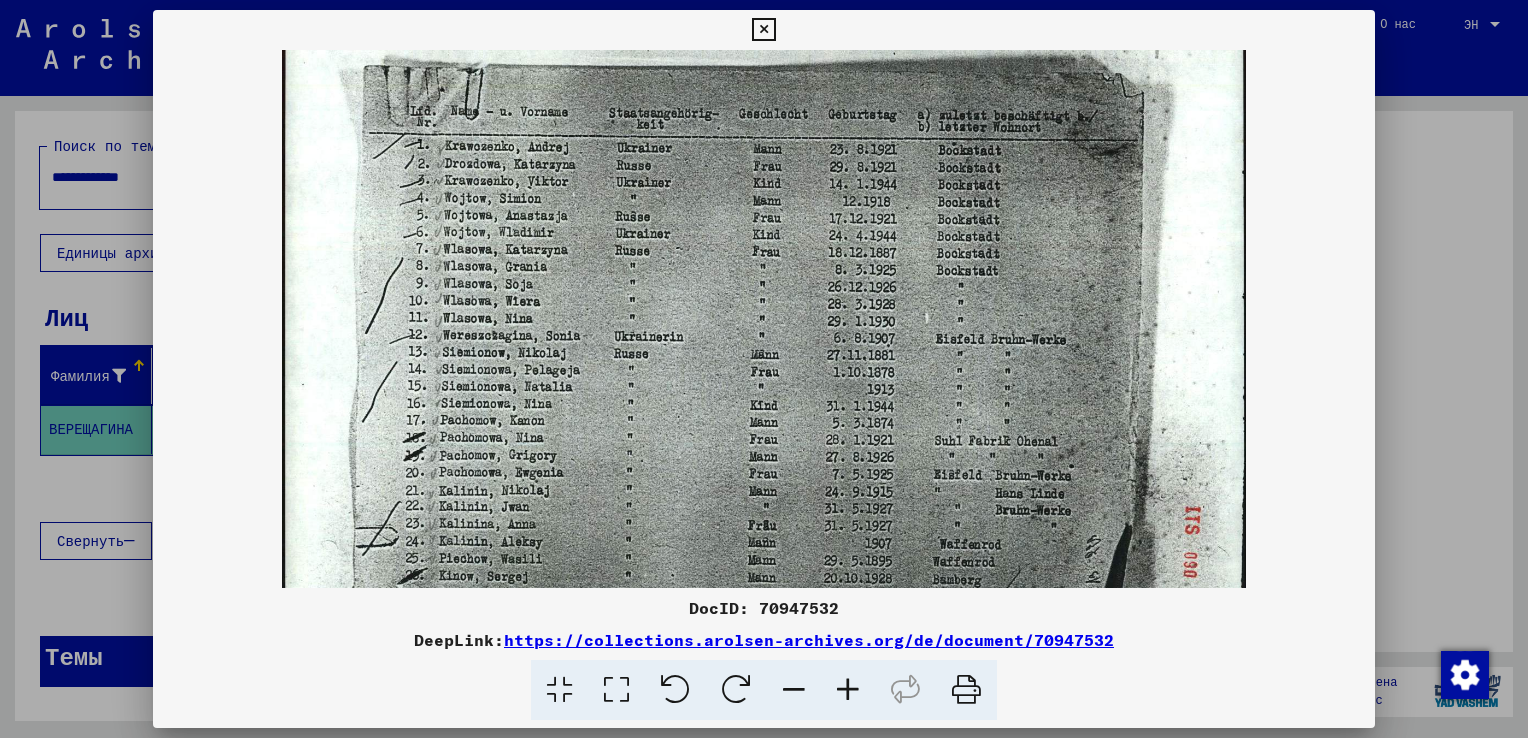 drag, startPoint x: 692, startPoint y: 463, endPoint x: 692, endPoint y: 411, distance: 52 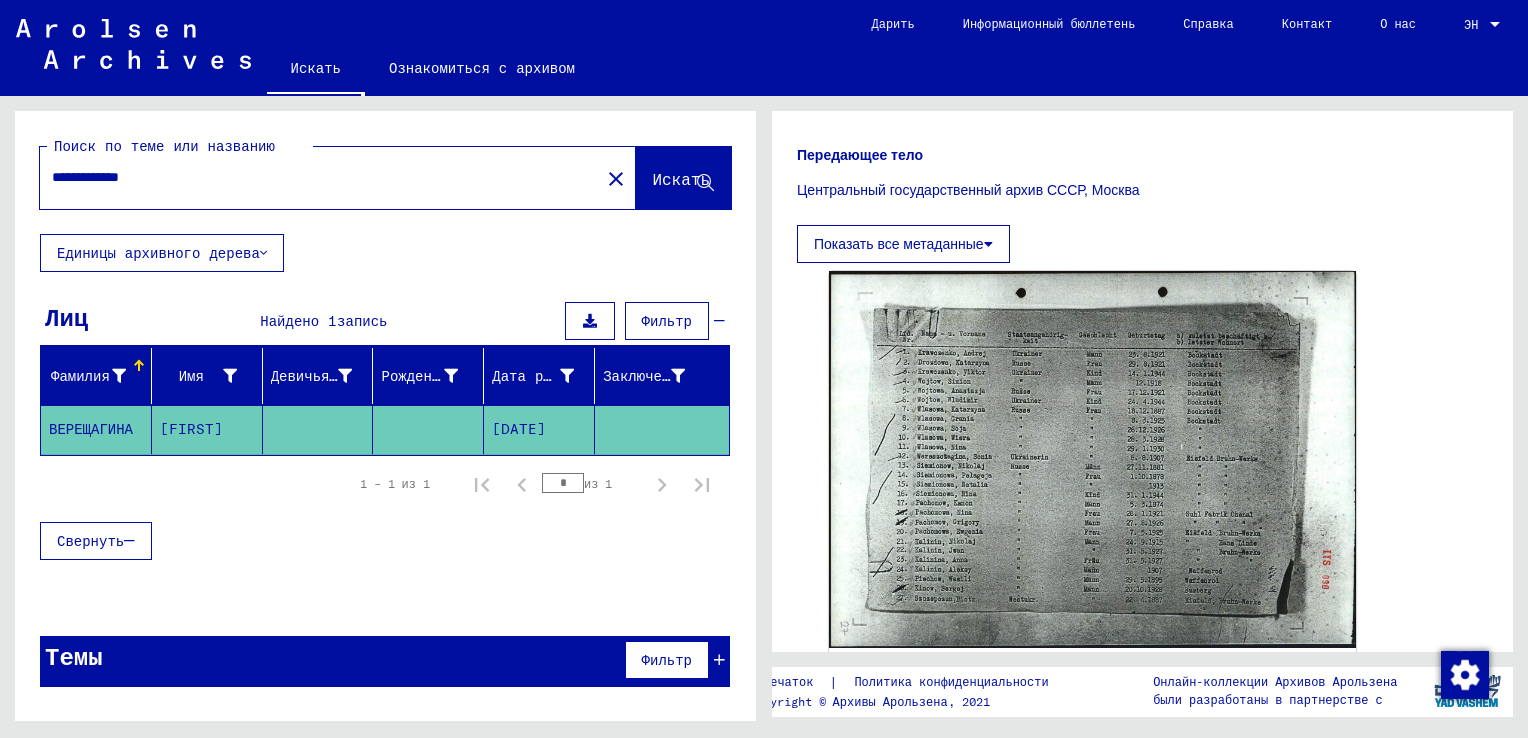 scroll, scrollTop: 600, scrollLeft: 0, axis: vertical 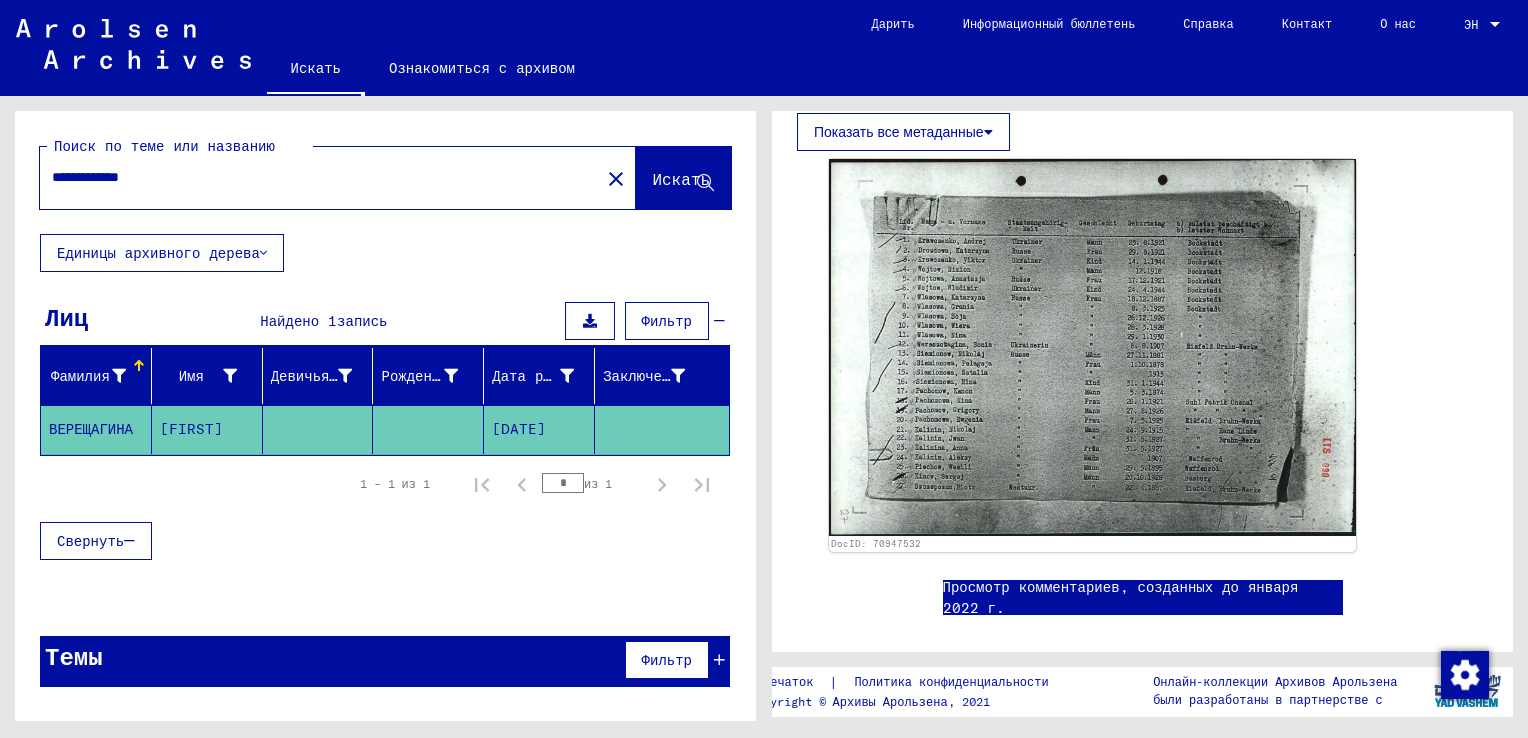 drag, startPoint x: 261, startPoint y: 190, endPoint x: 164, endPoint y: 178, distance: 97.73945 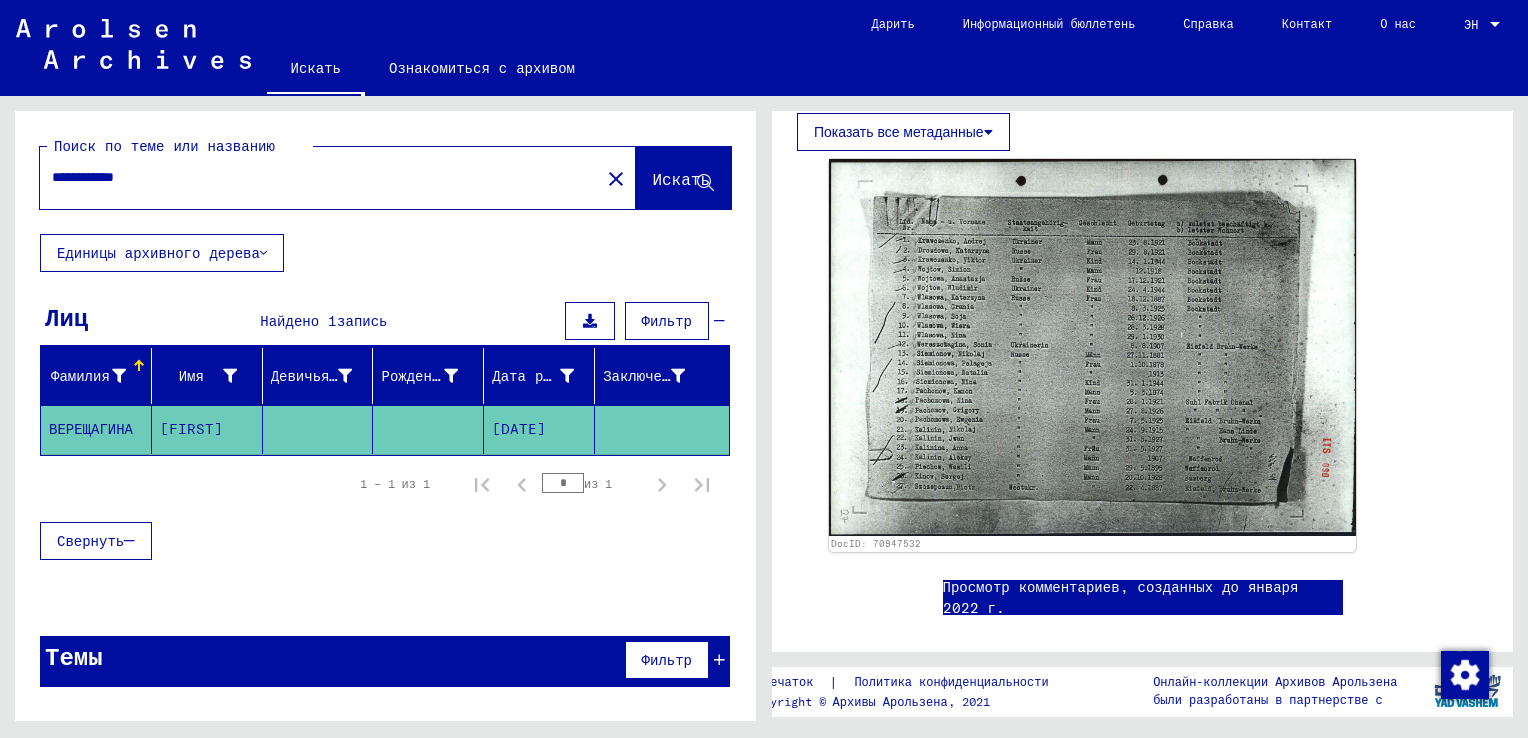 type on "**********" 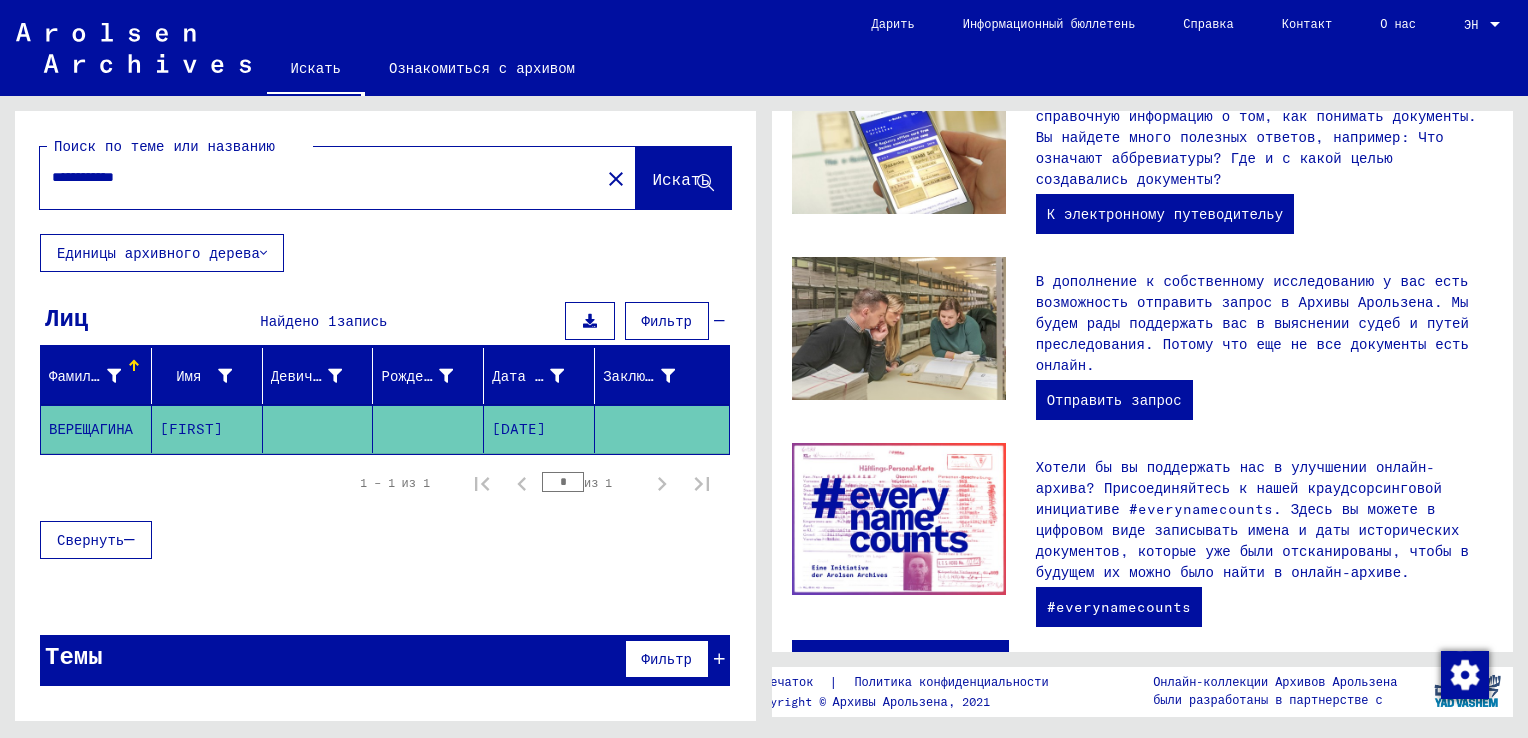 scroll, scrollTop: 0, scrollLeft: 0, axis: both 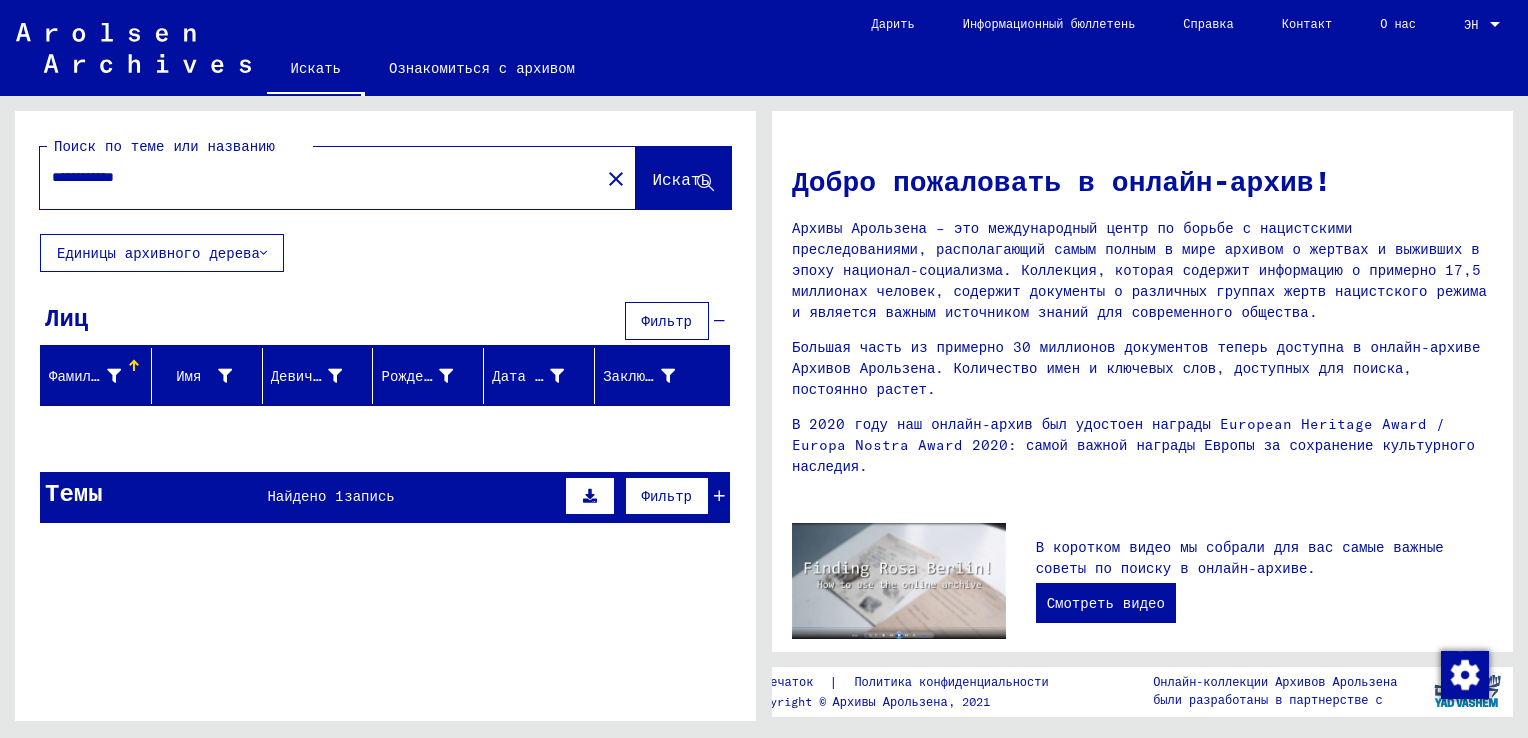 click on "Темы Найдено 1  запись  Фильтр" at bounding box center [385, 497] 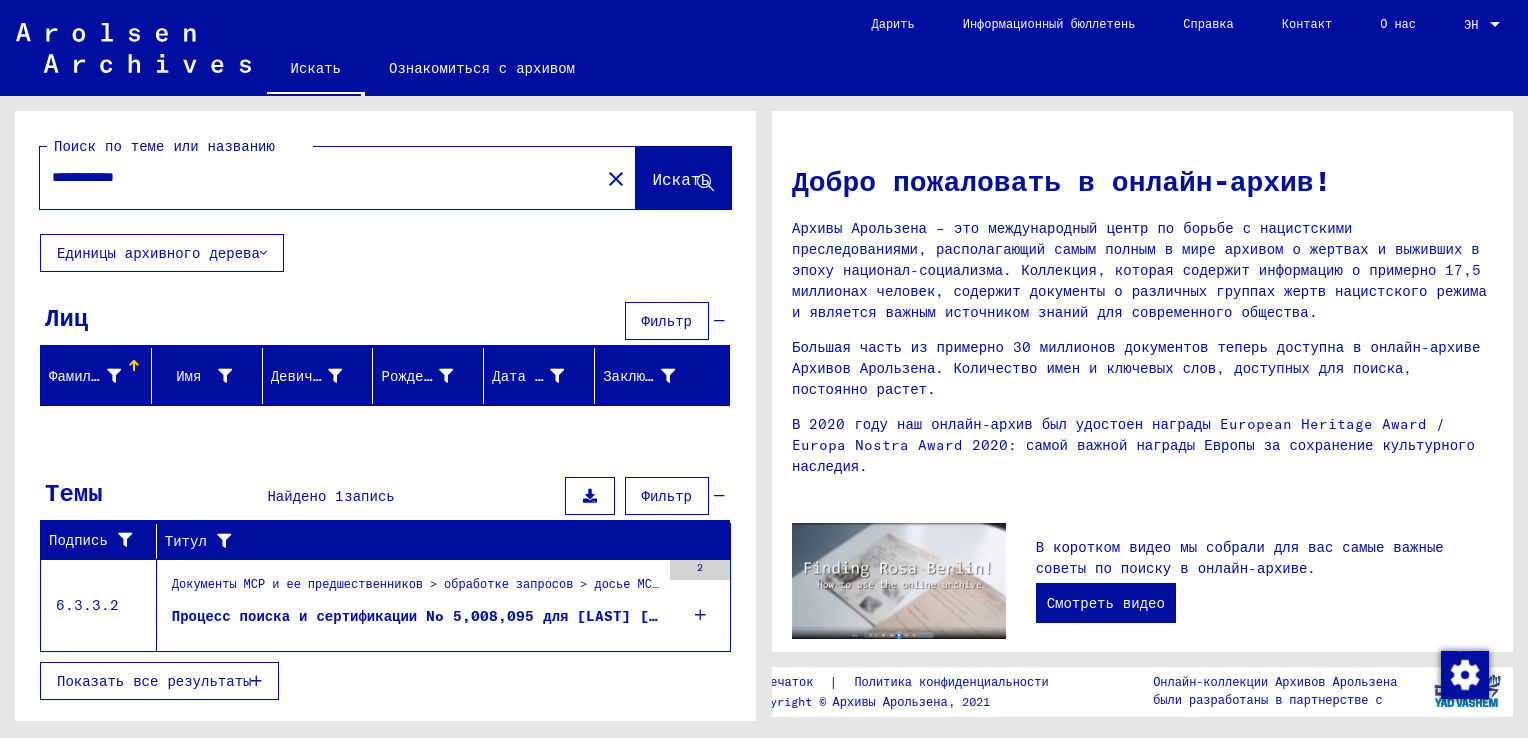 click on "Документы МСР и ее предшественников > обработке запросов > досье МСР с 1947 г. > процессах регистрации > поиска и сертификации Т/Д с номерами (Т/Д) от 5 000 000 до 5 249 999 > процессах поиска и сертификации с номерами (Т/Д) от 5 008 000 до 5 008 499" at bounding box center [416, 589] 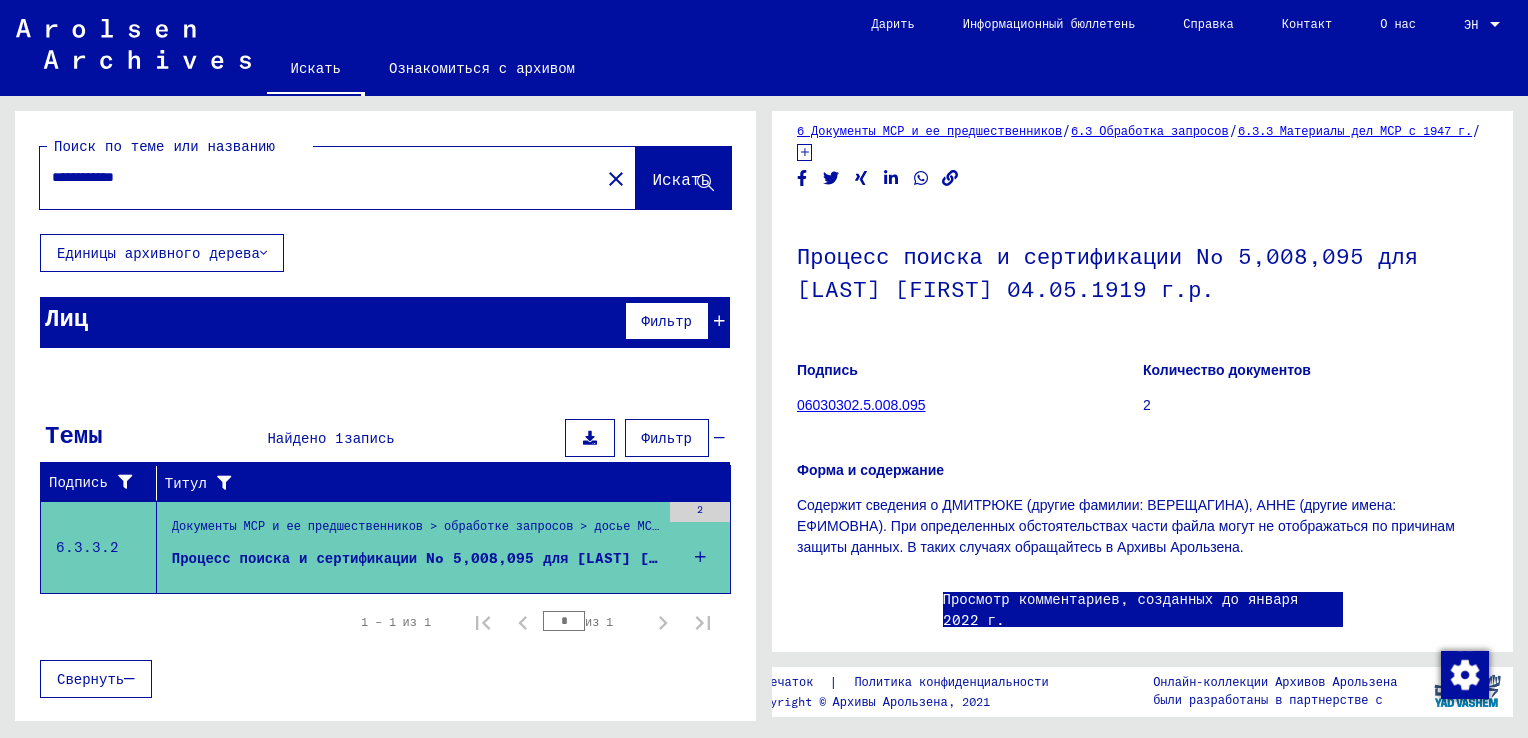 scroll, scrollTop: 56, scrollLeft: 0, axis: vertical 